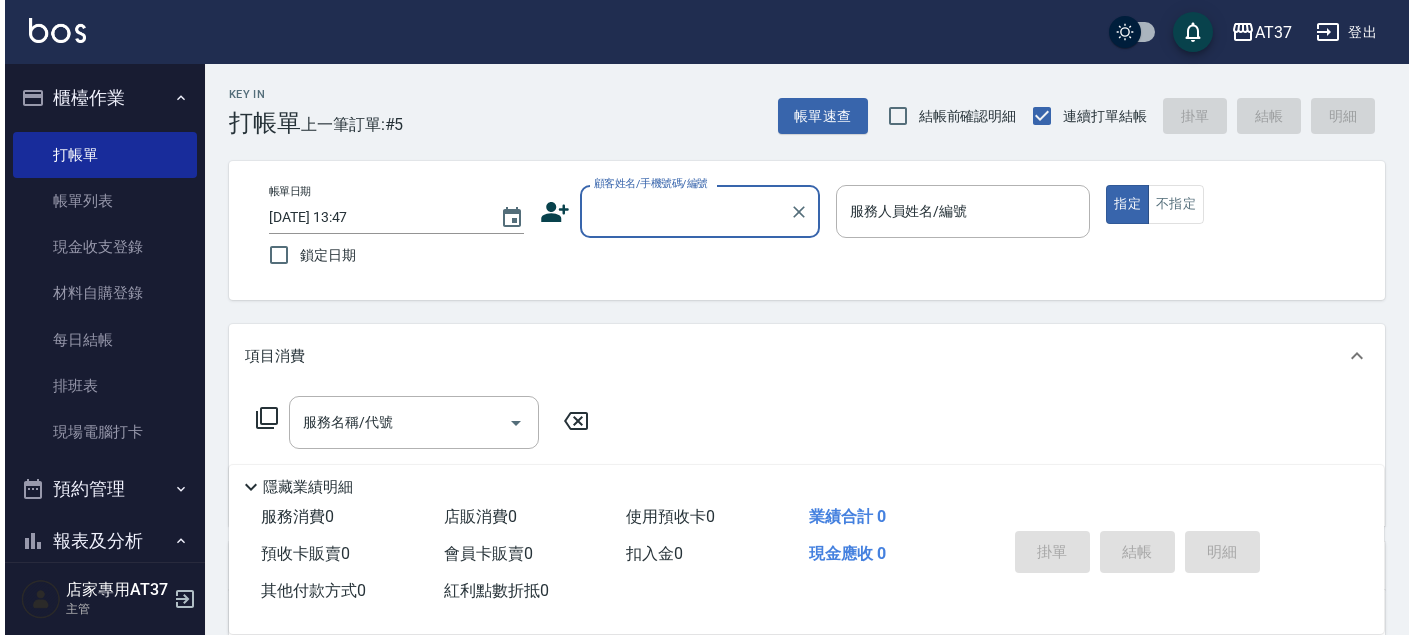 scroll, scrollTop: 0, scrollLeft: 0, axis: both 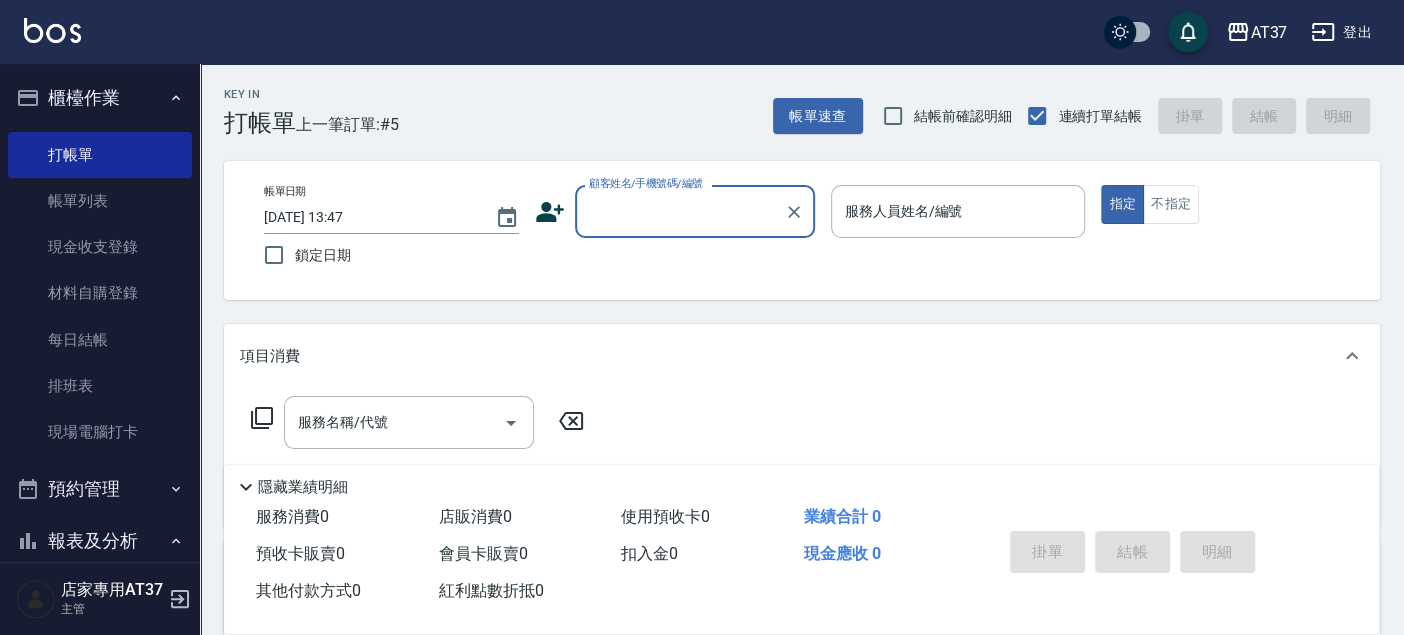 click 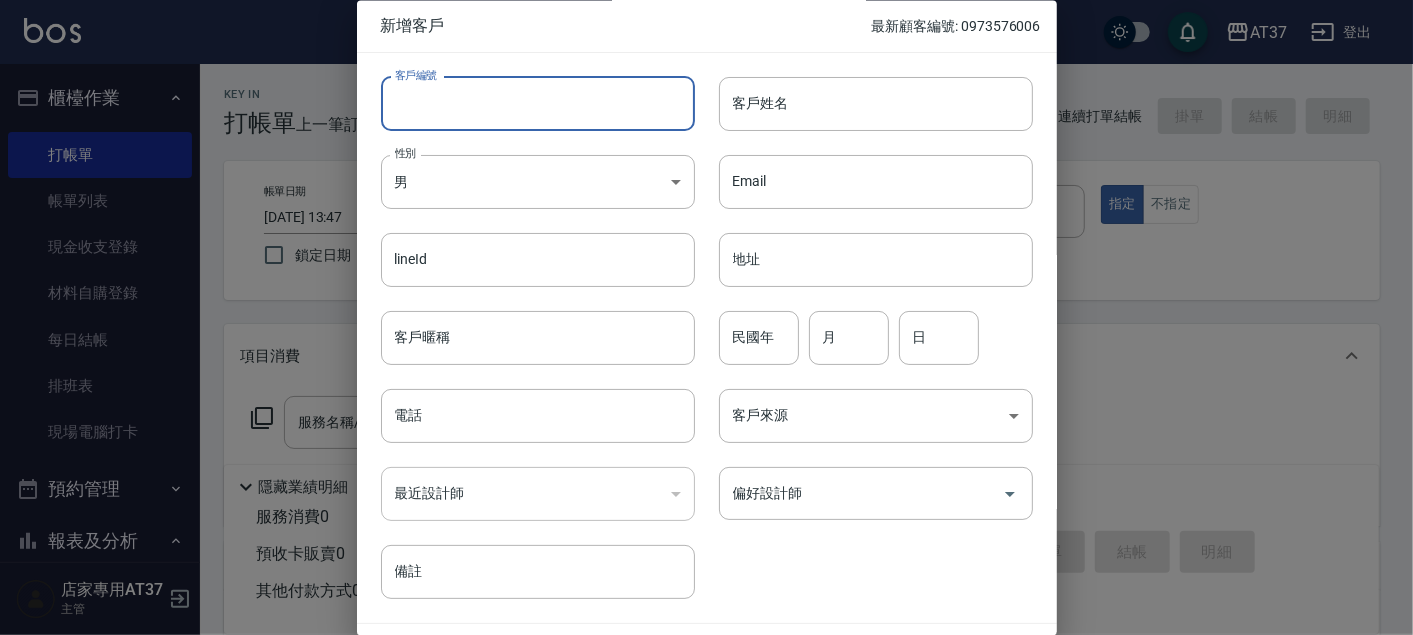 click on "客戶編號" at bounding box center [538, 104] 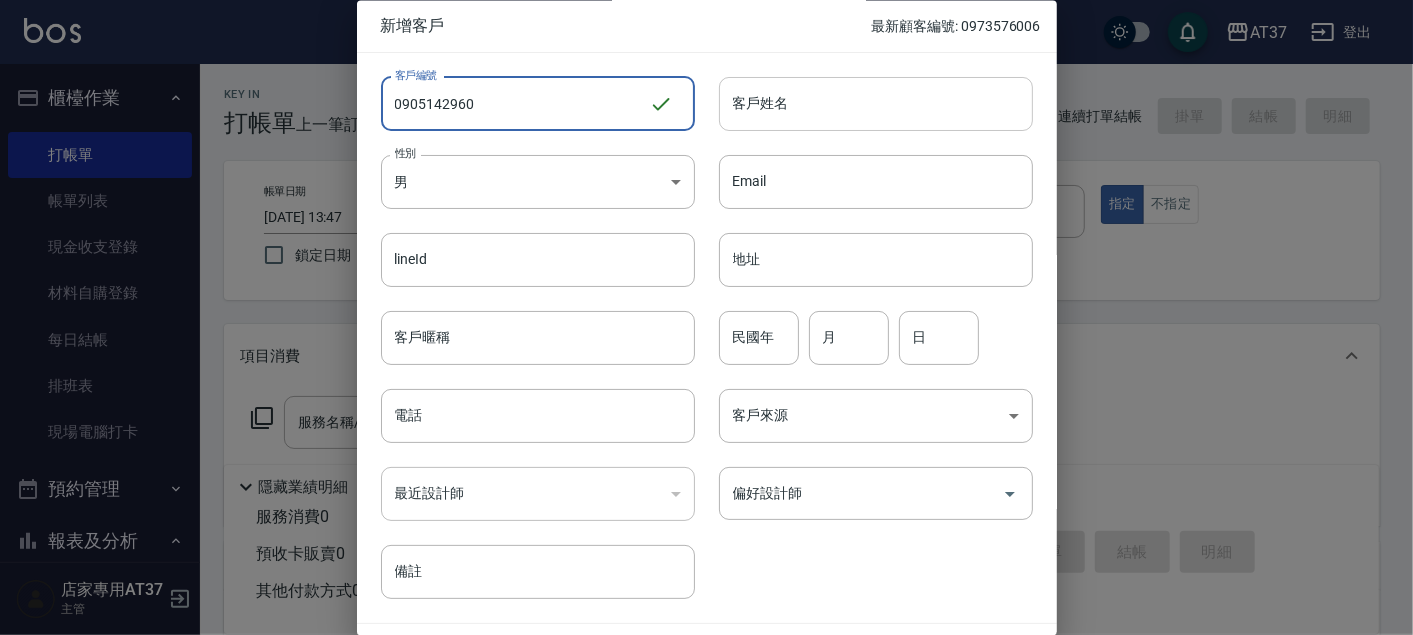type on "0905142960" 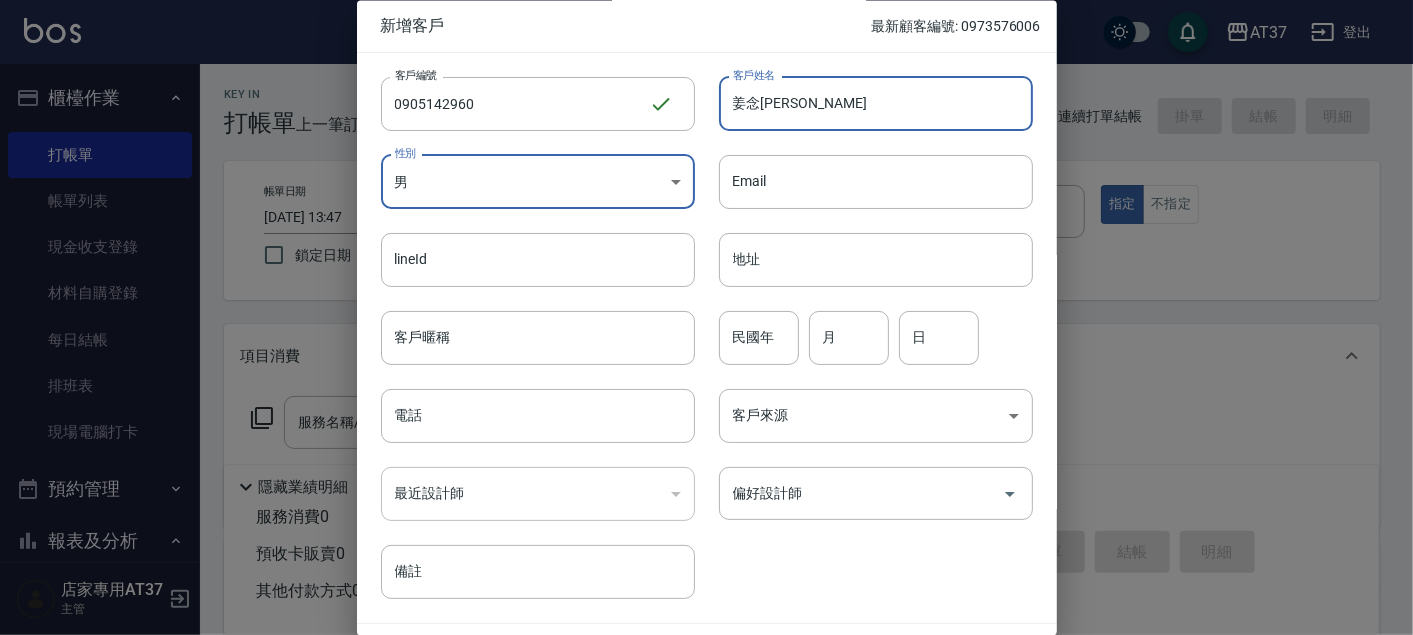 click on "姜念淤宇" at bounding box center (876, 104) 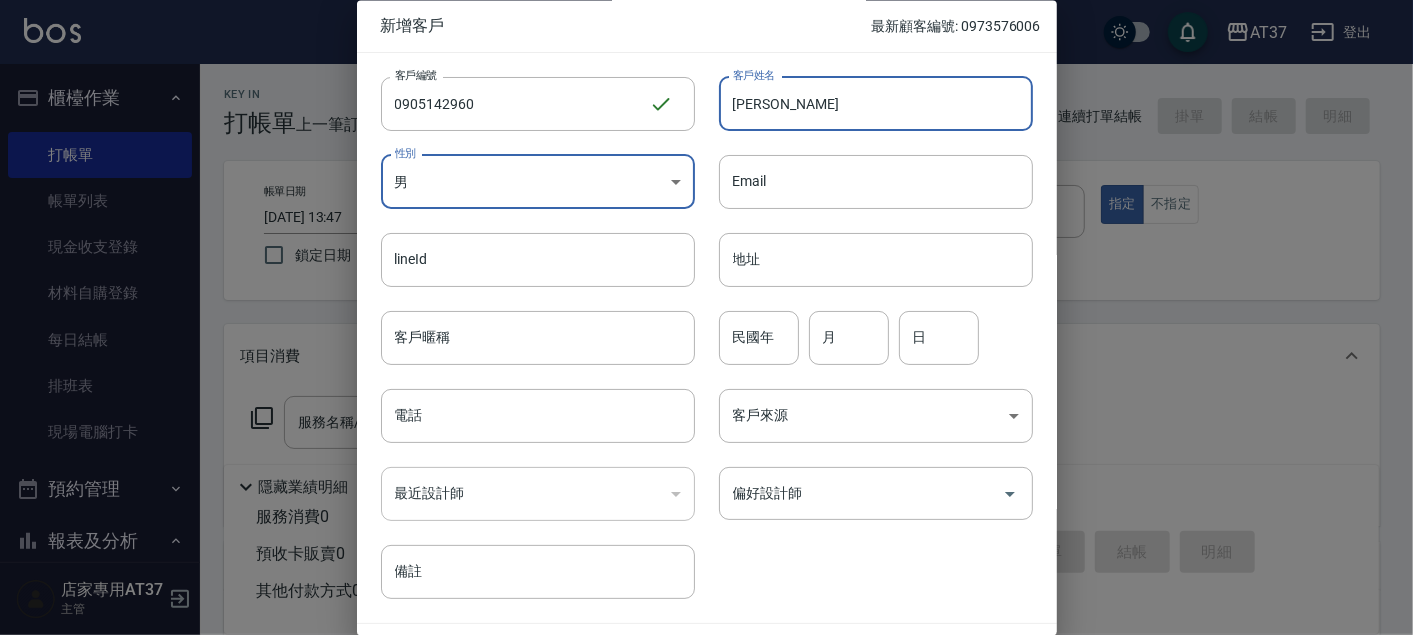 type on "姜念宇" 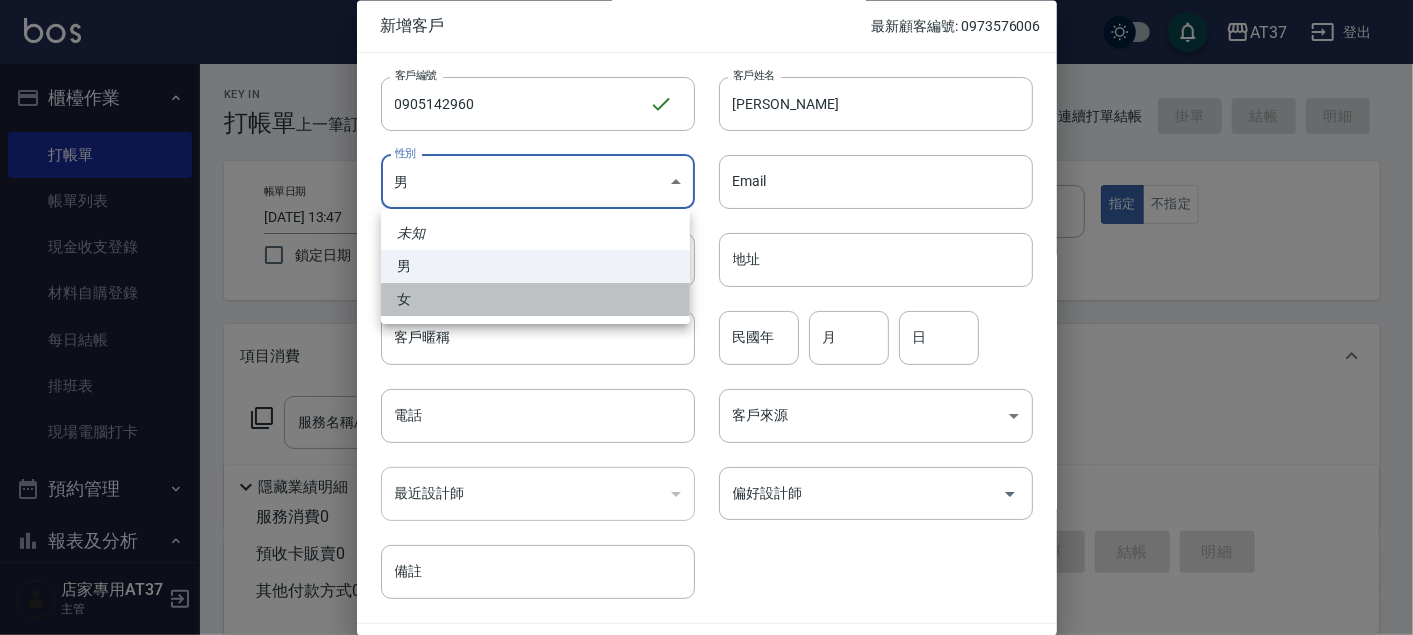 click on "女" at bounding box center (535, 299) 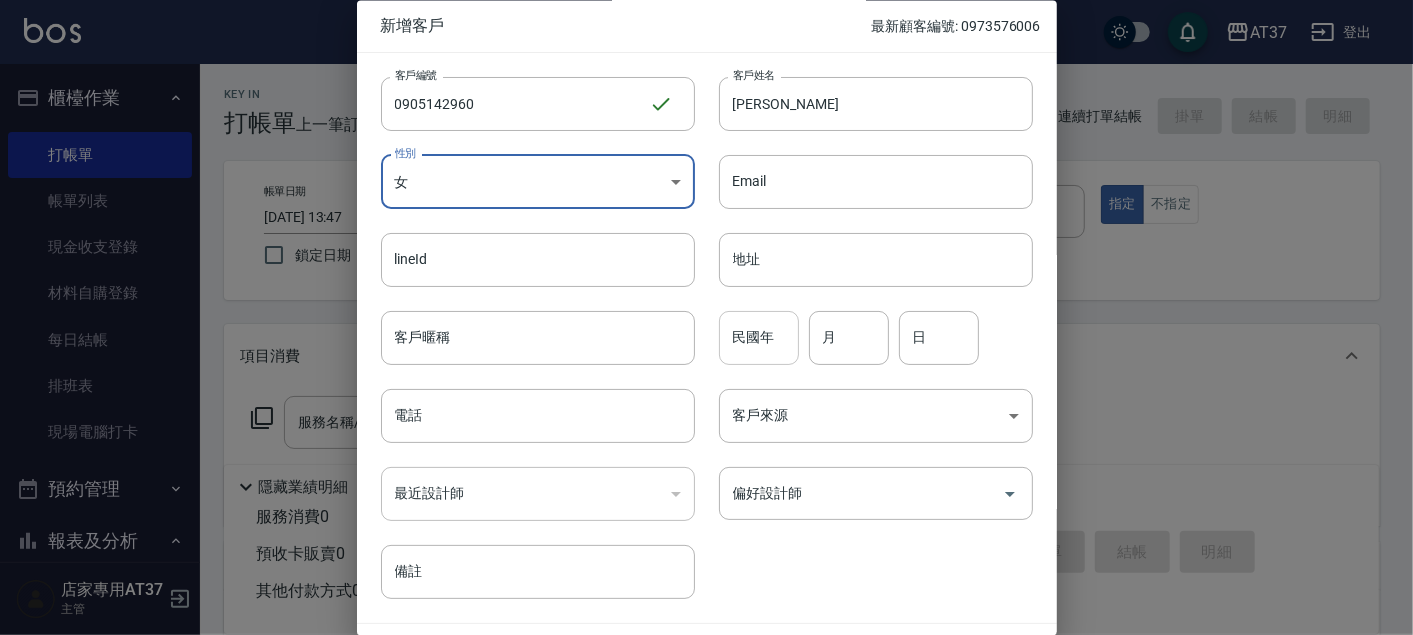 click on "民國年" at bounding box center [759, 338] 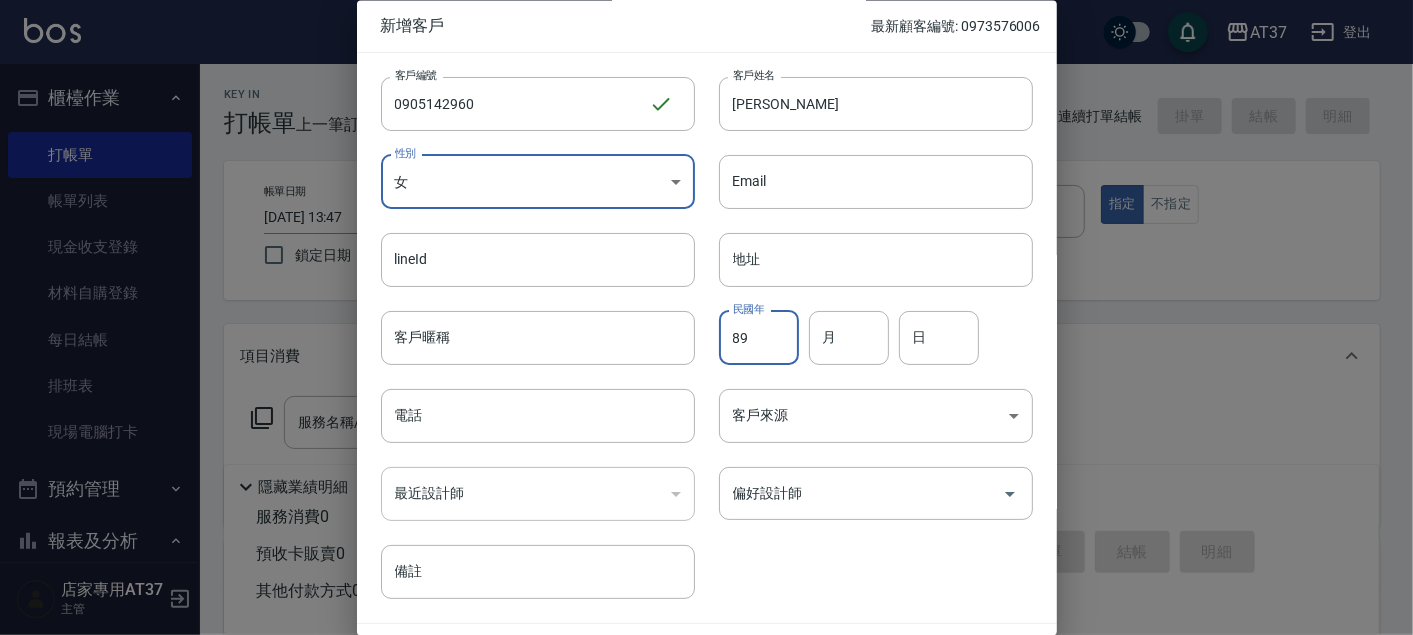 type on "89" 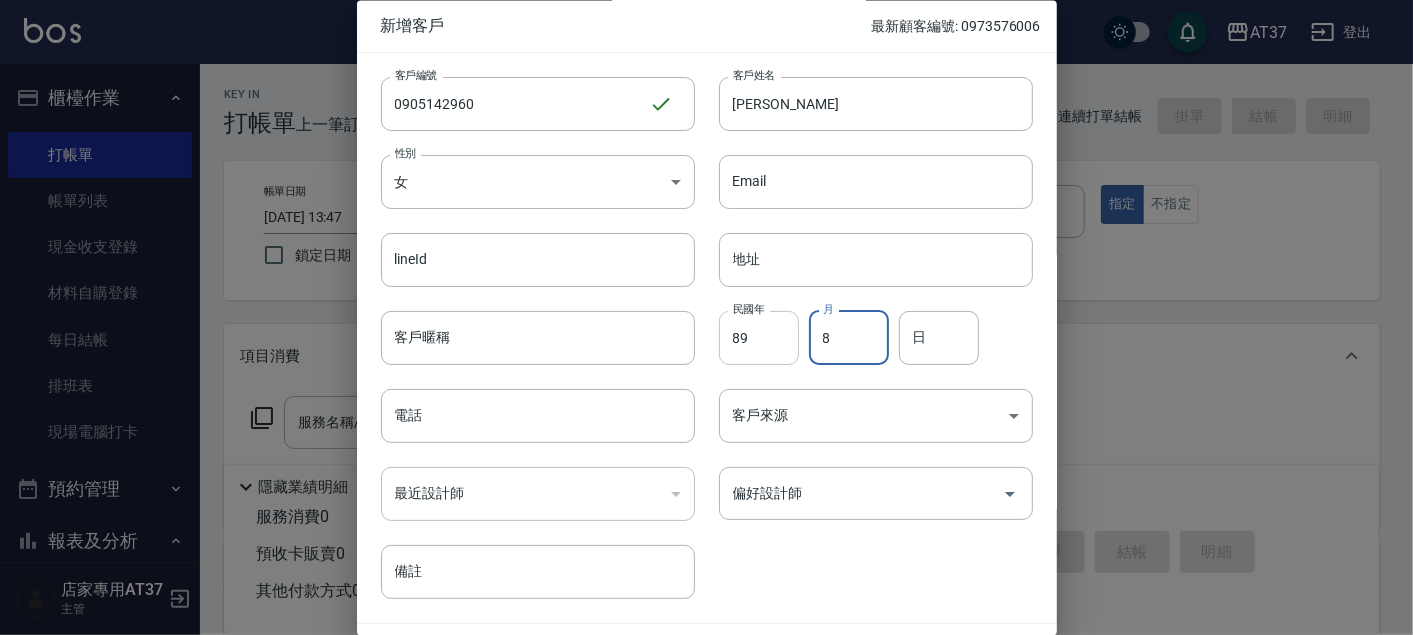 type on "8" 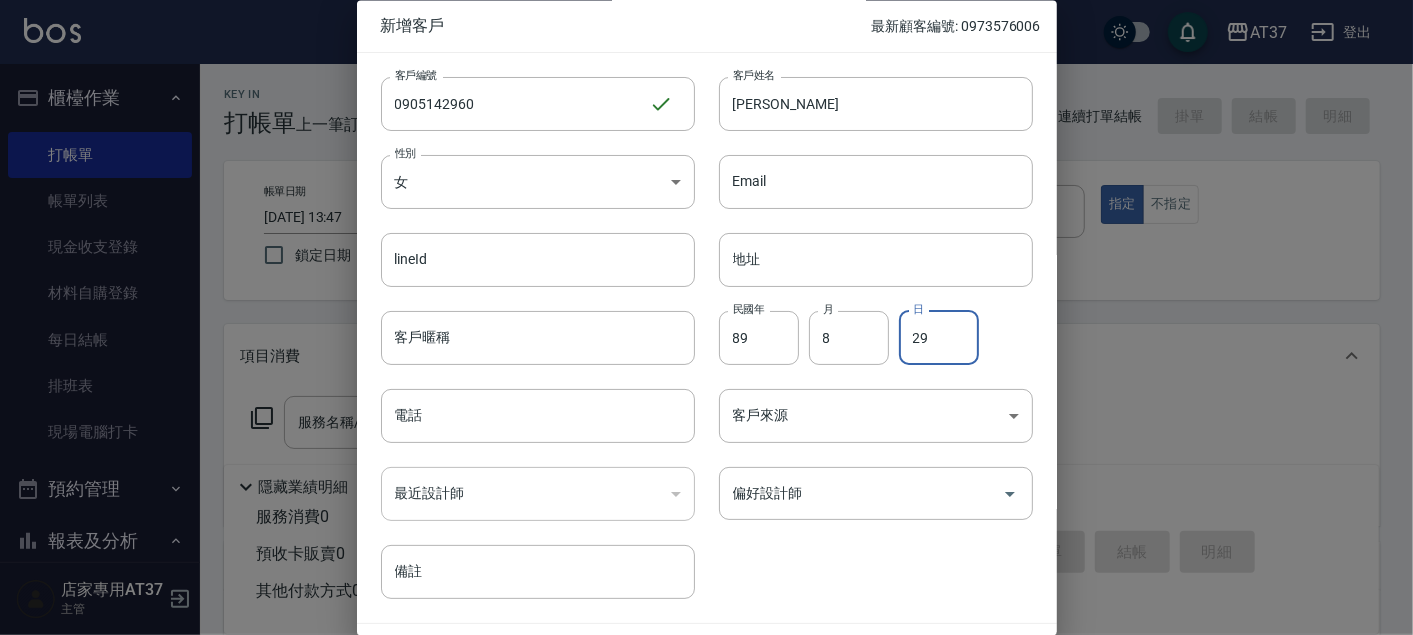 drag, startPoint x: 922, startPoint y: 338, endPoint x: 899, endPoint y: 344, distance: 23.769728 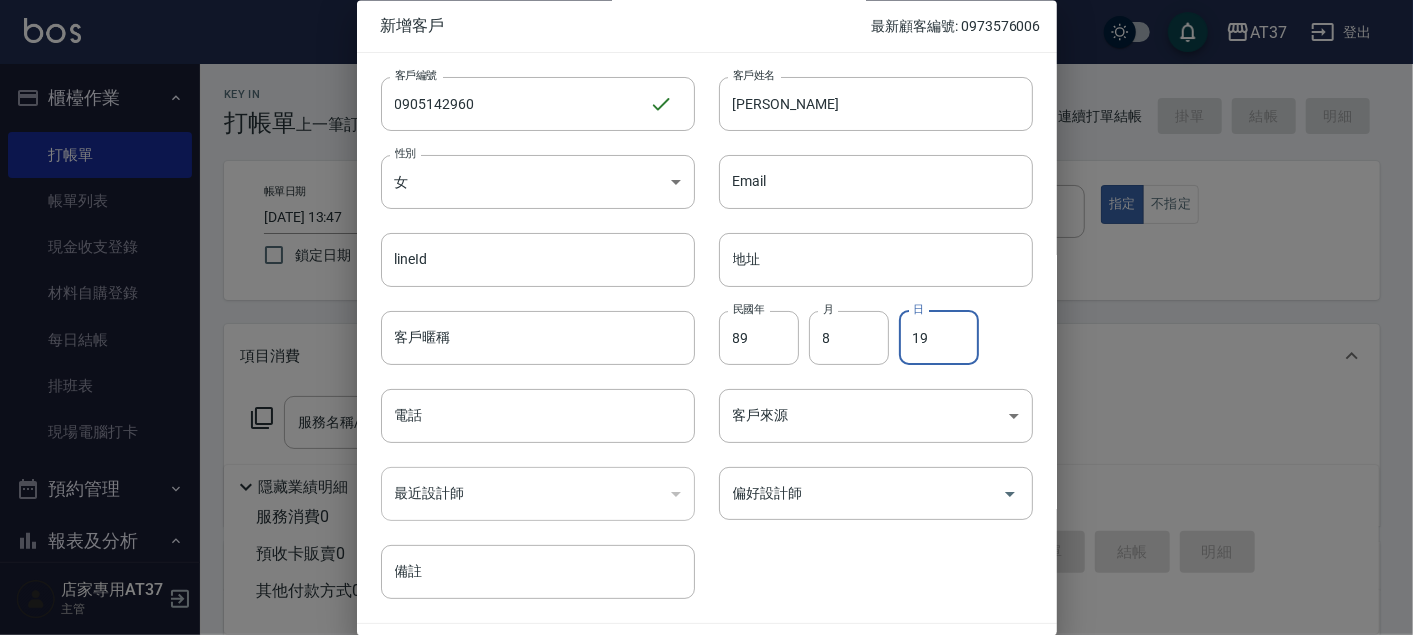 type on "19" 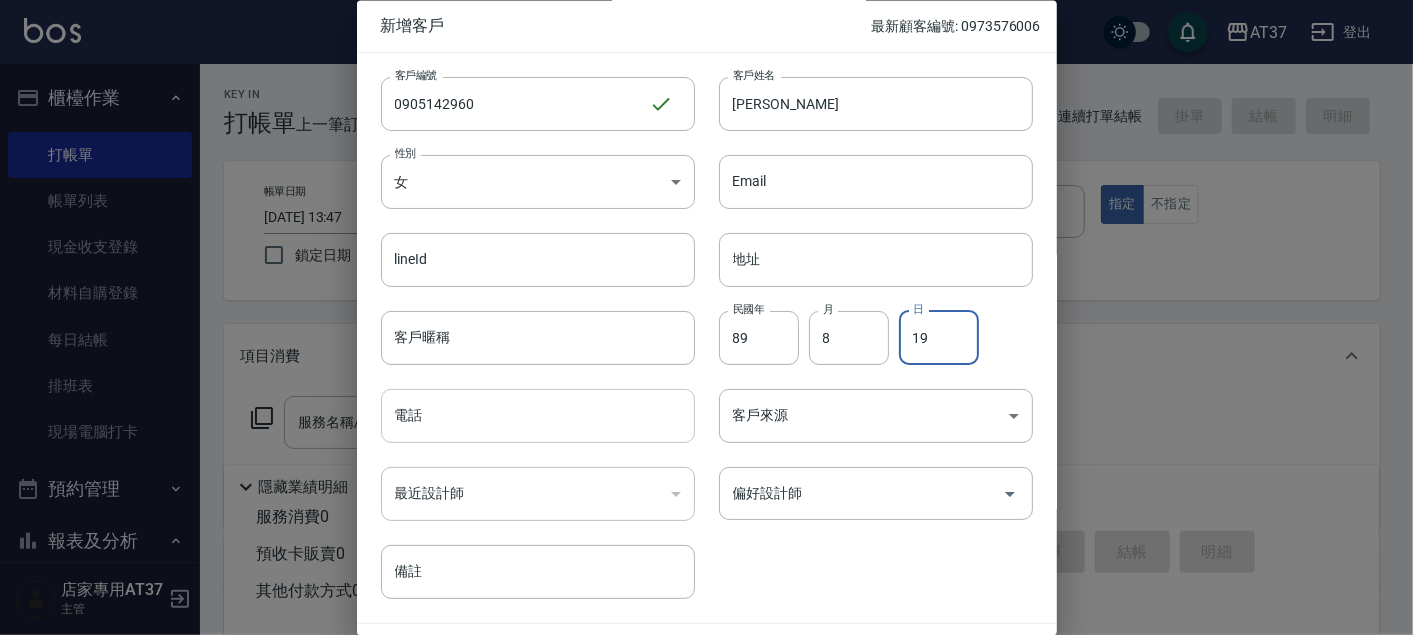 click on "電話" at bounding box center (538, 417) 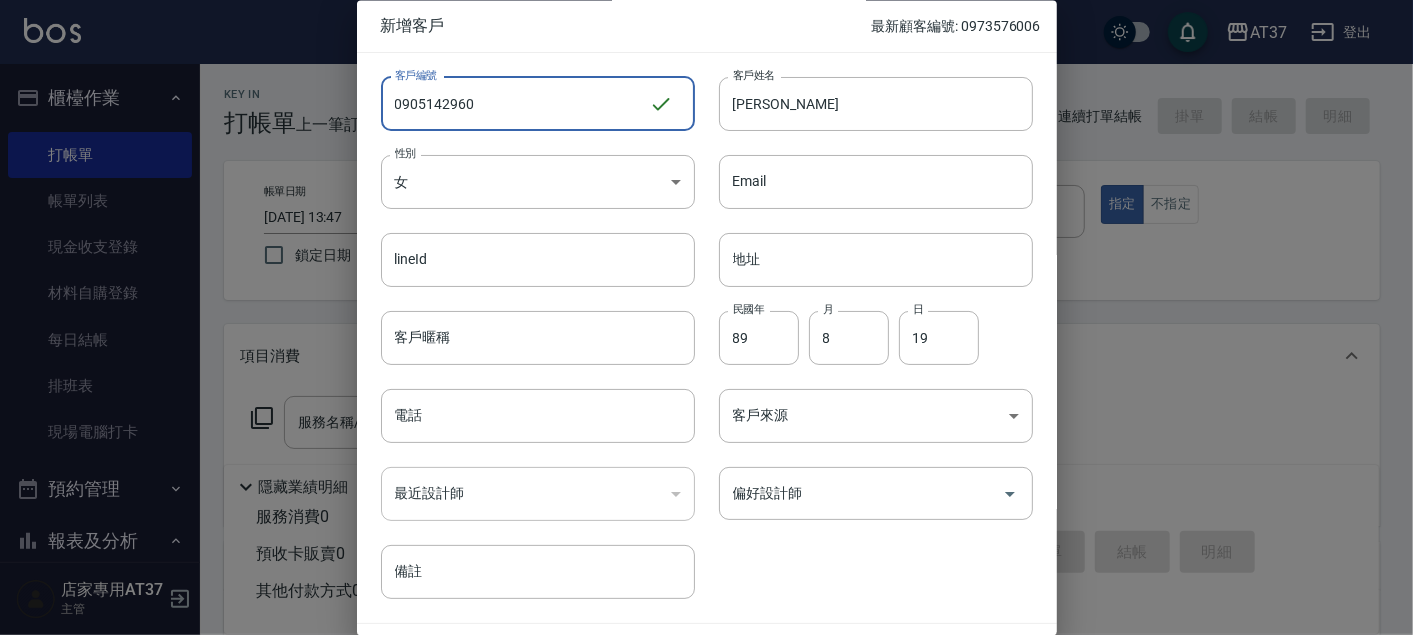 drag, startPoint x: 501, startPoint y: 95, endPoint x: 350, endPoint y: 94, distance: 151.00331 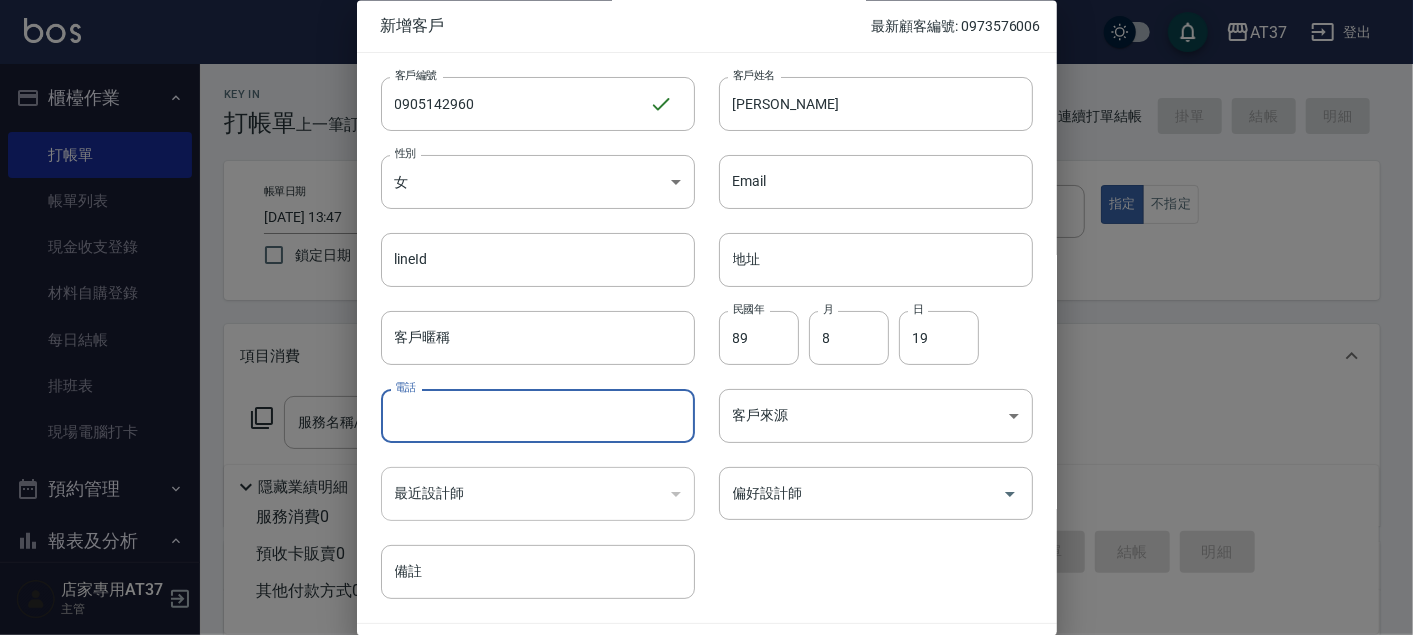 click on "電話" at bounding box center [538, 417] 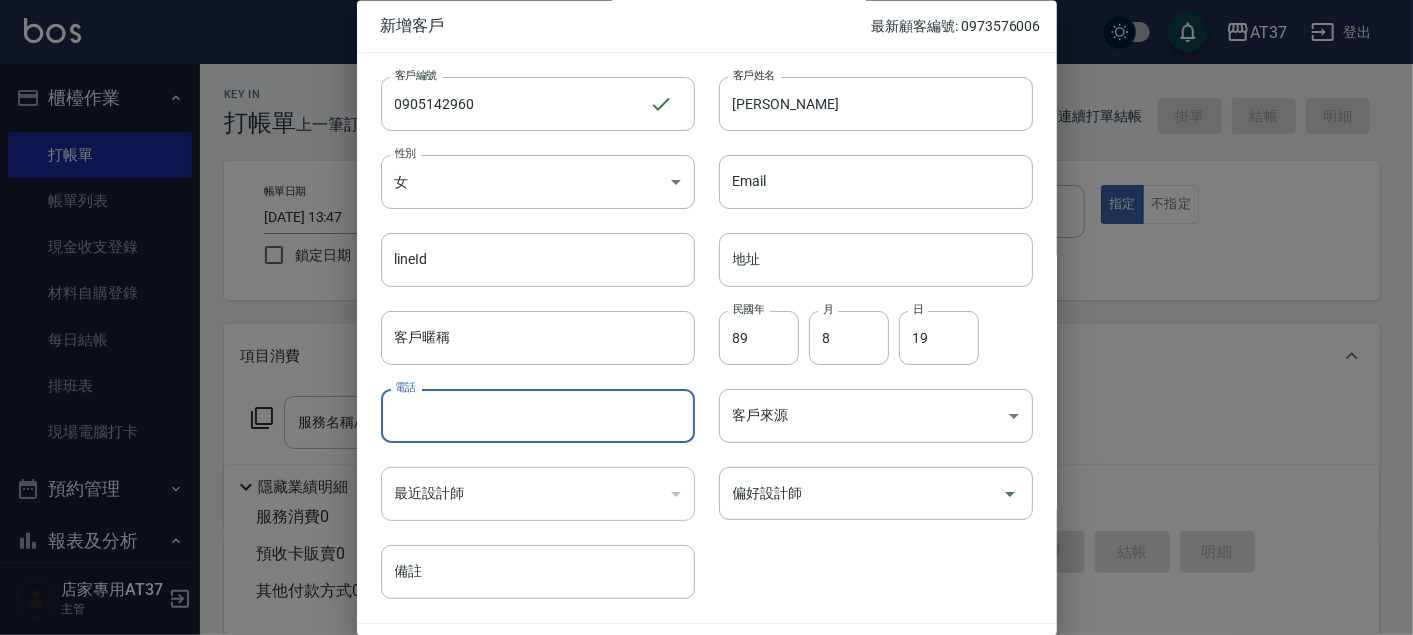 paste on "0905142960" 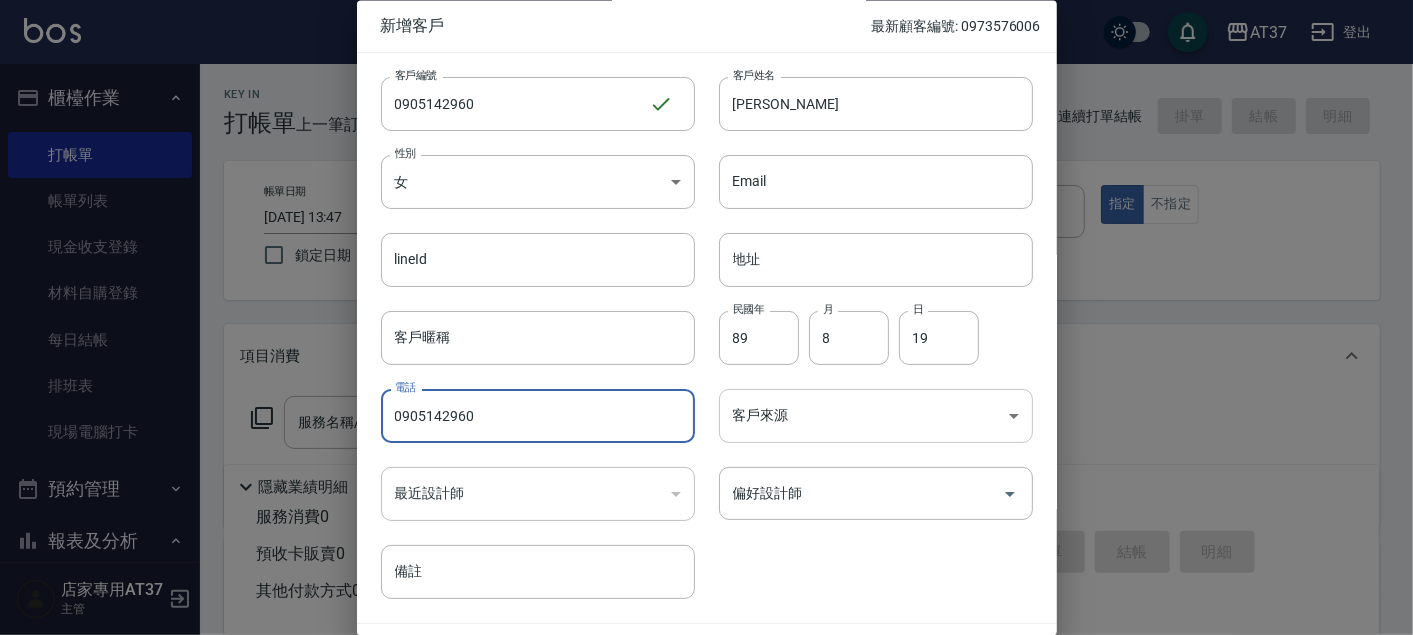 type on "0905142960" 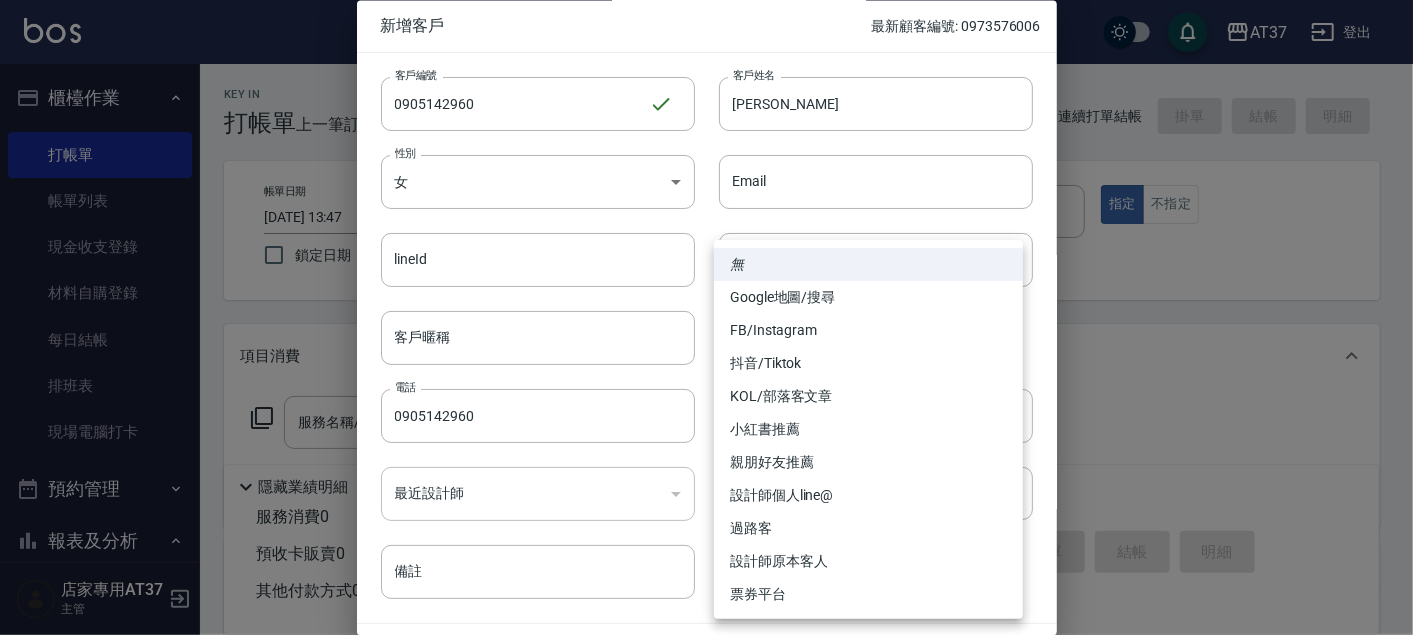 click at bounding box center (706, 317) 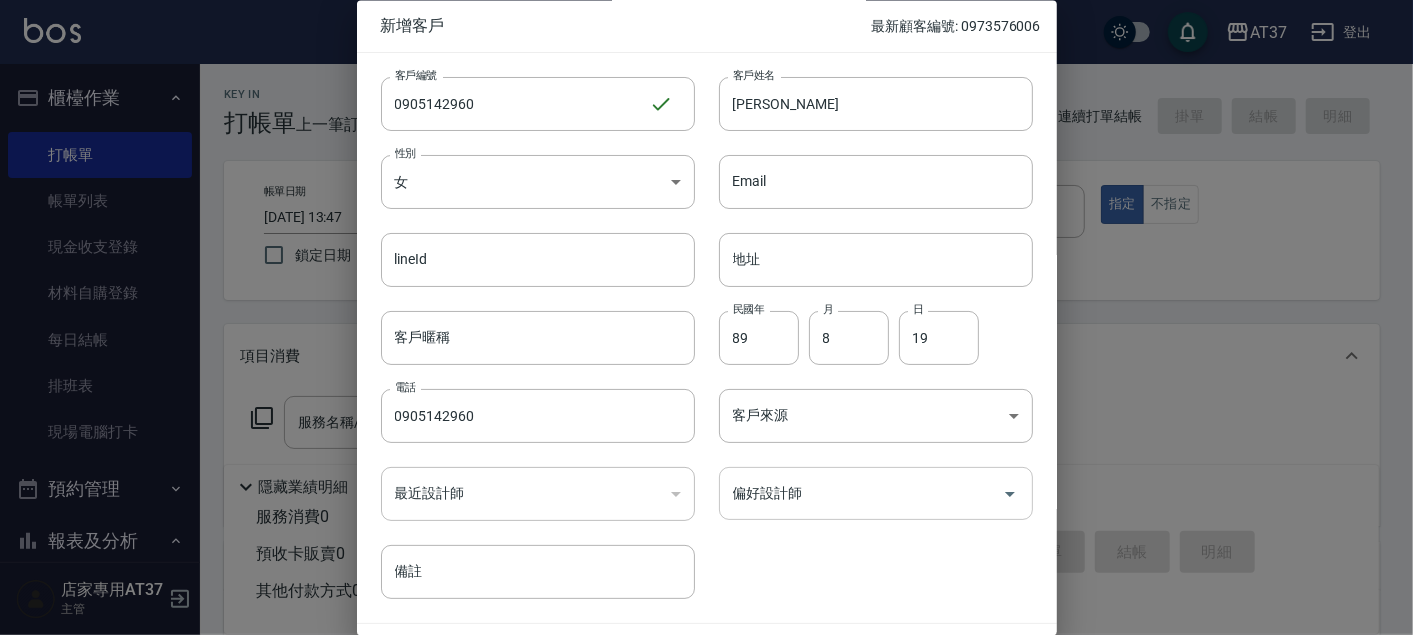 click on "偏好設計師" at bounding box center [861, 494] 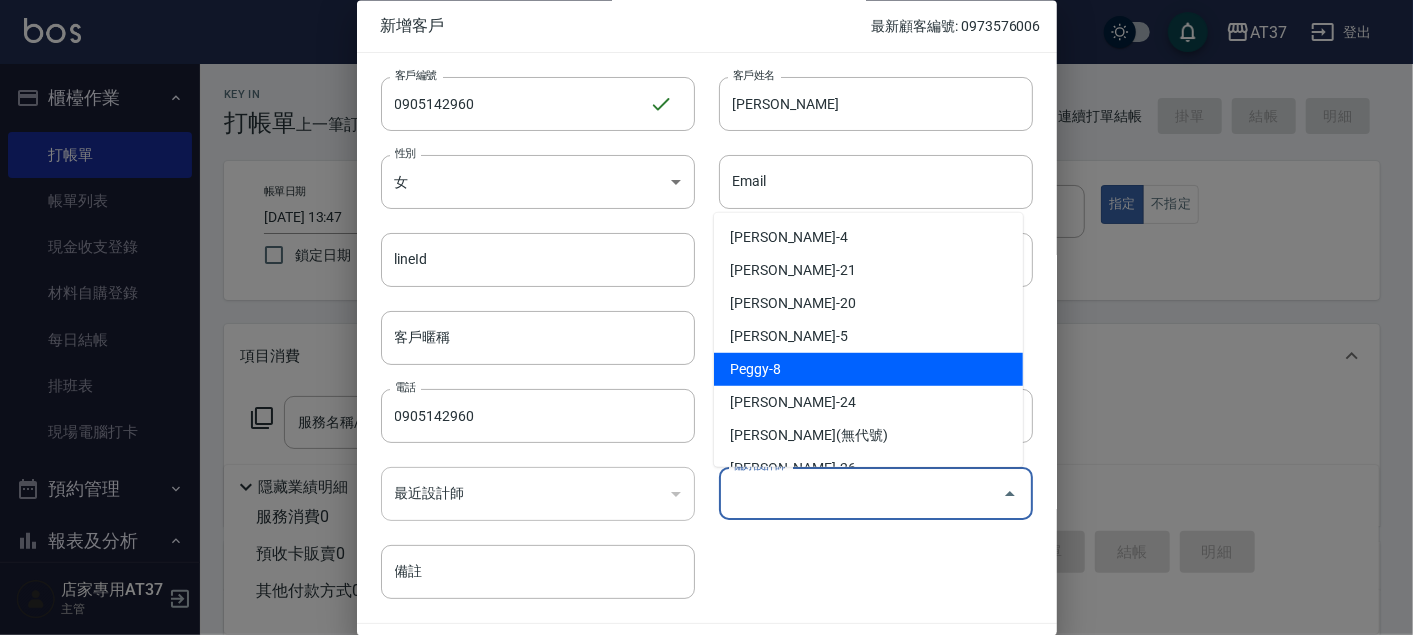 click on "Peggy-8" at bounding box center (868, 369) 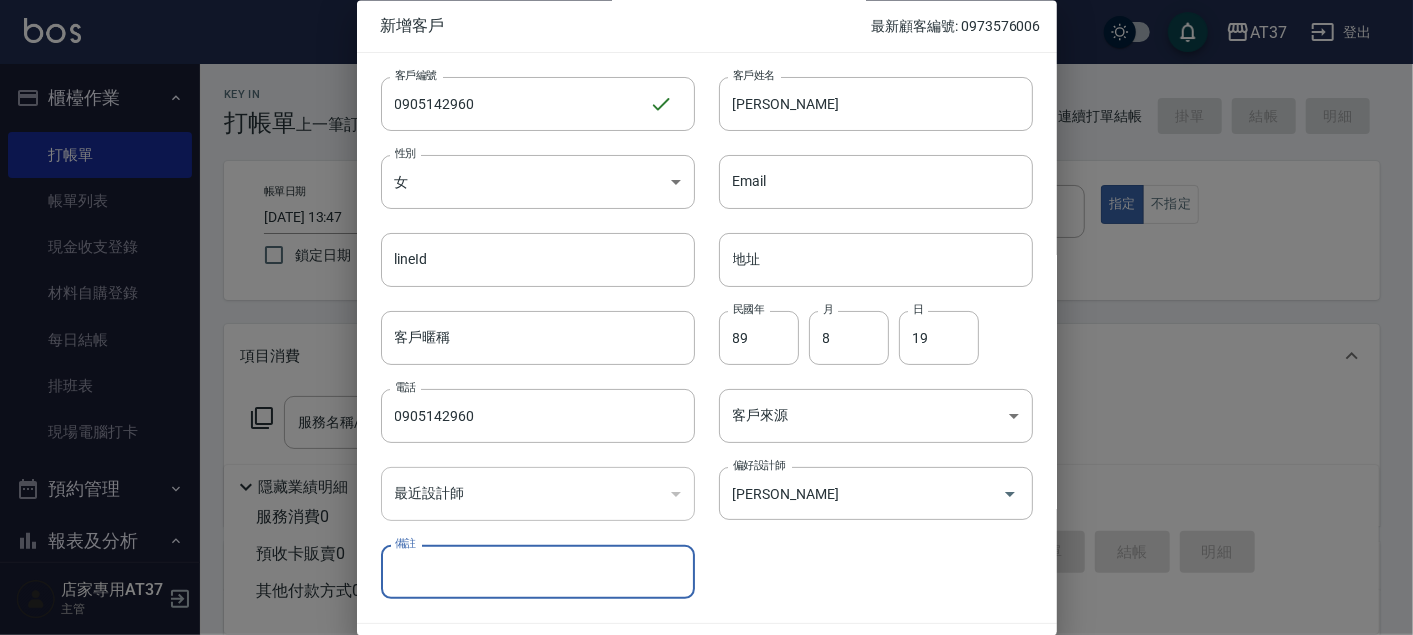 scroll, scrollTop: 57, scrollLeft: 0, axis: vertical 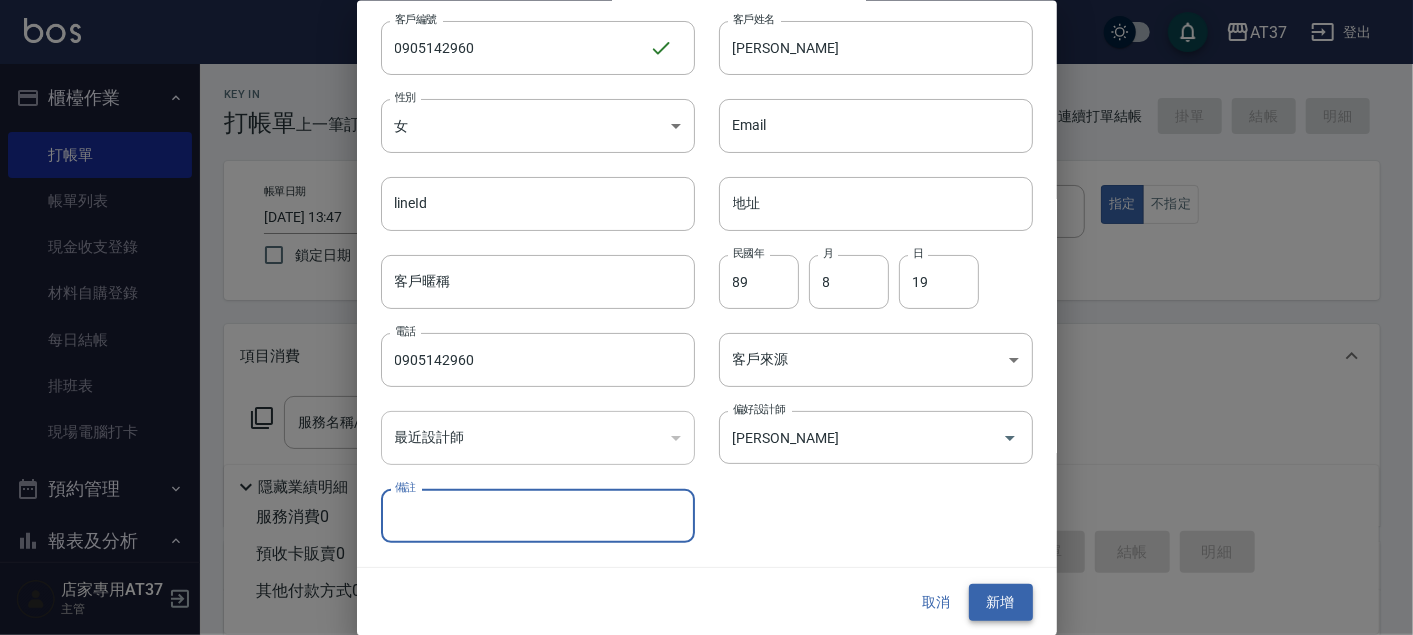 click on "新增" at bounding box center [1001, 602] 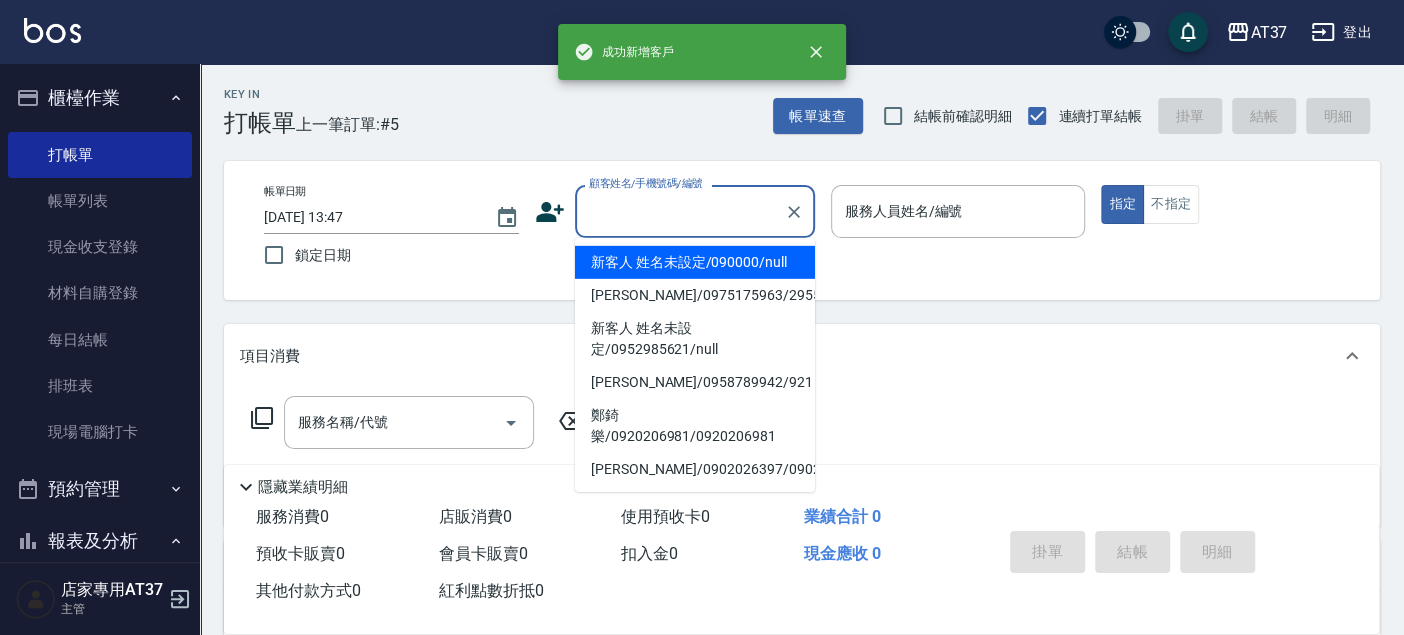 click on "顧客姓名/手機號碼/編號" at bounding box center [680, 211] 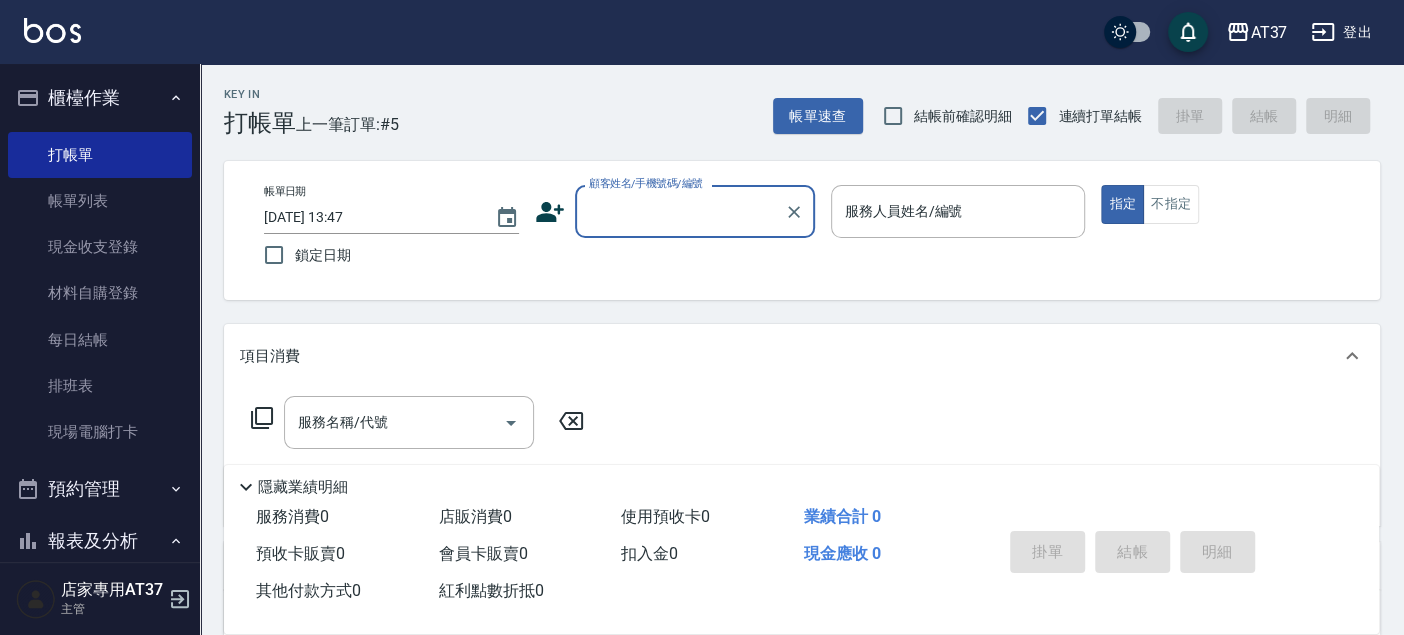 paste on "0905142960" 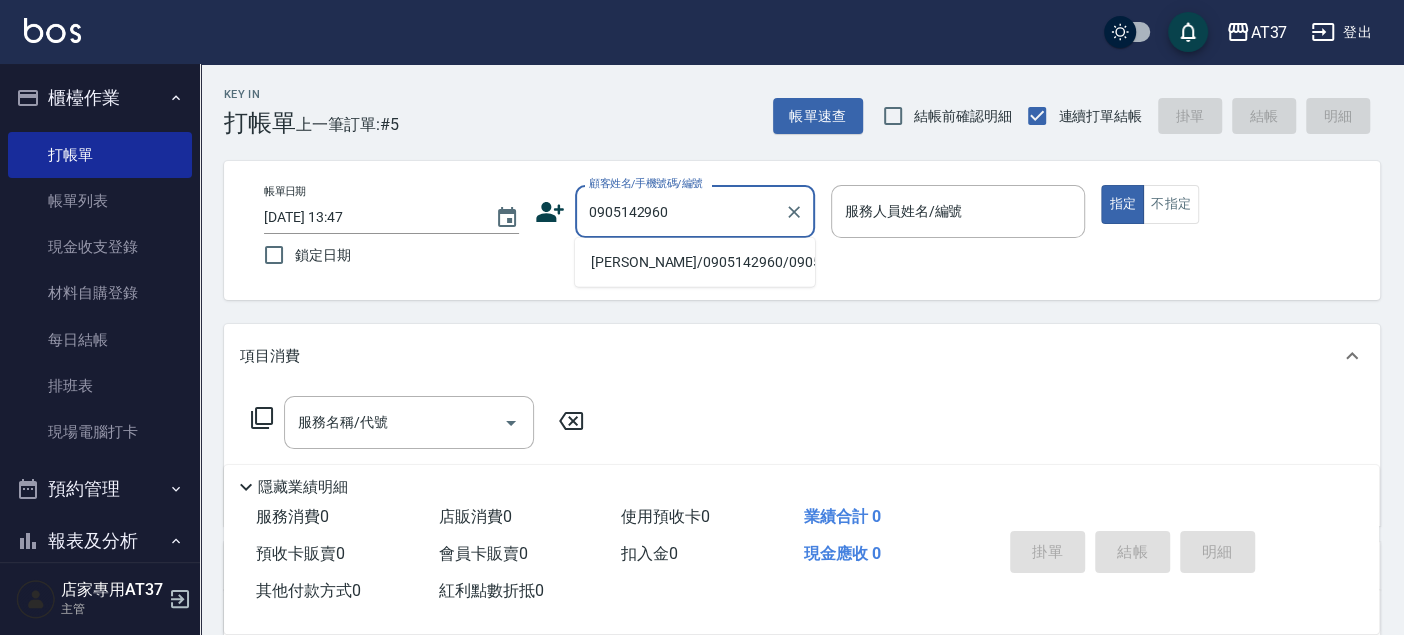 click on "姜念宇/0905142960/0905142960" at bounding box center [695, 262] 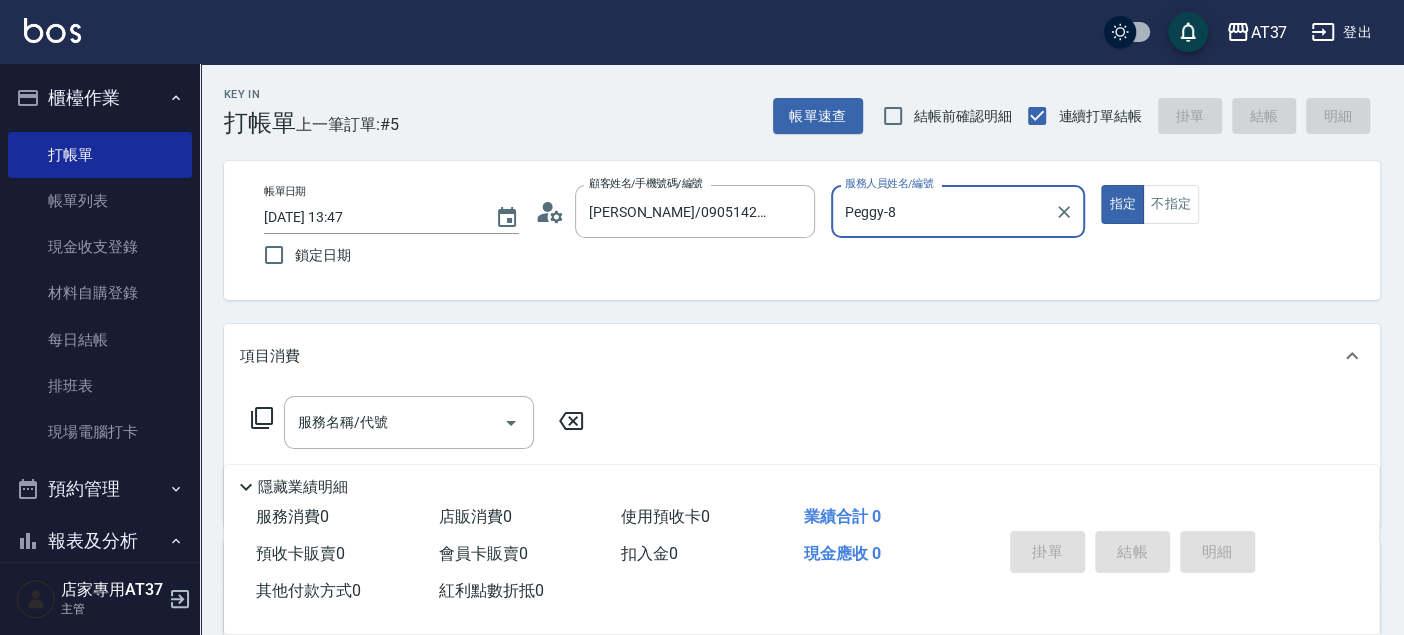 type on "Peggy-8" 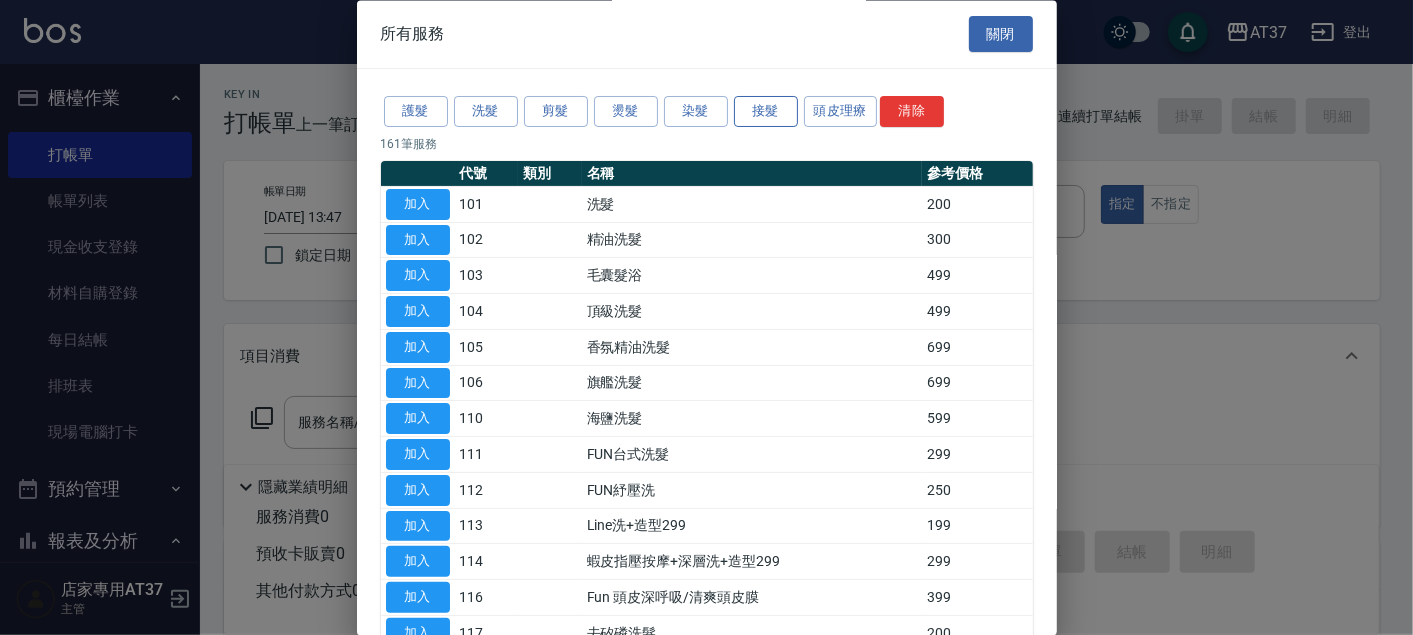 click on "接髮" at bounding box center (766, 112) 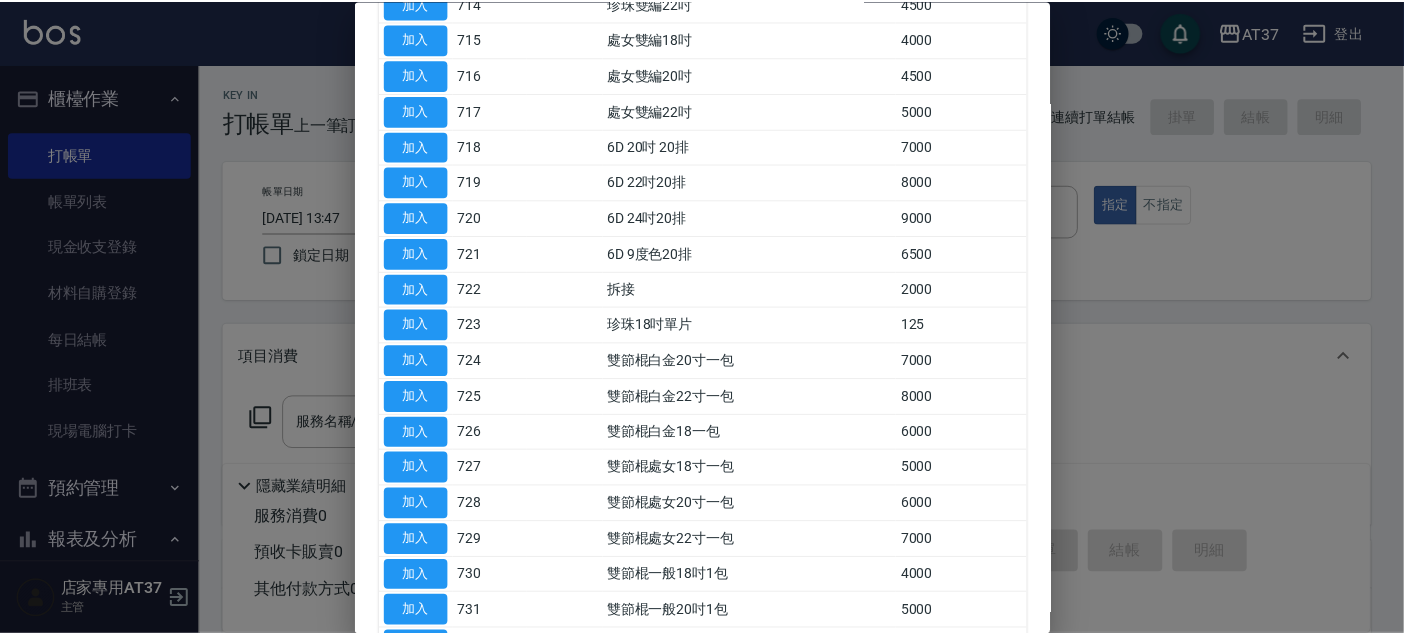scroll, scrollTop: 777, scrollLeft: 0, axis: vertical 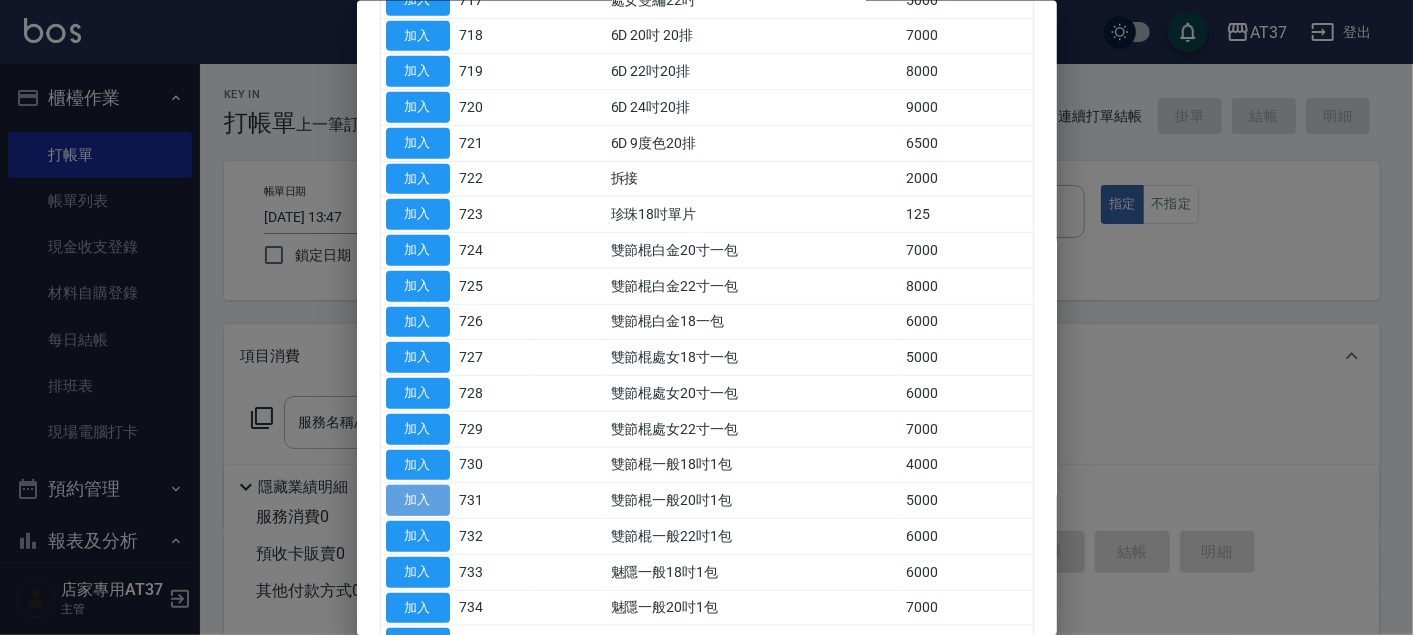 click on "加入" at bounding box center (418, 500) 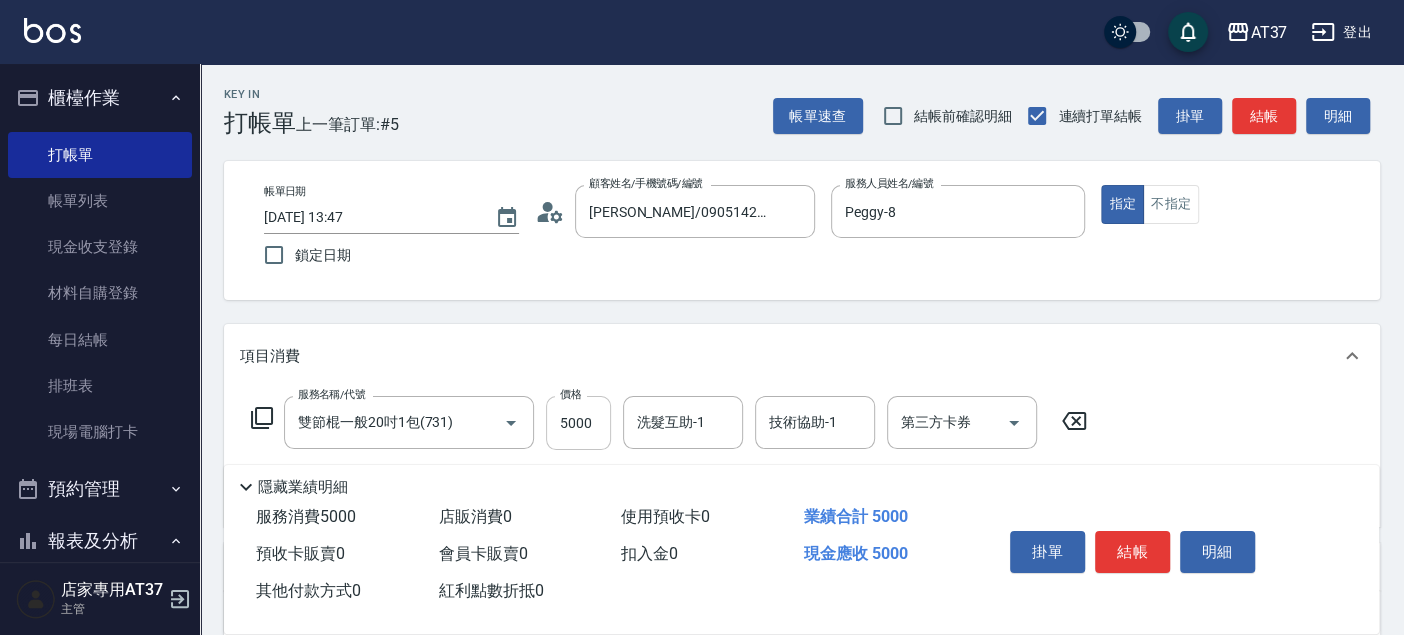 click on "5000" at bounding box center (578, 423) 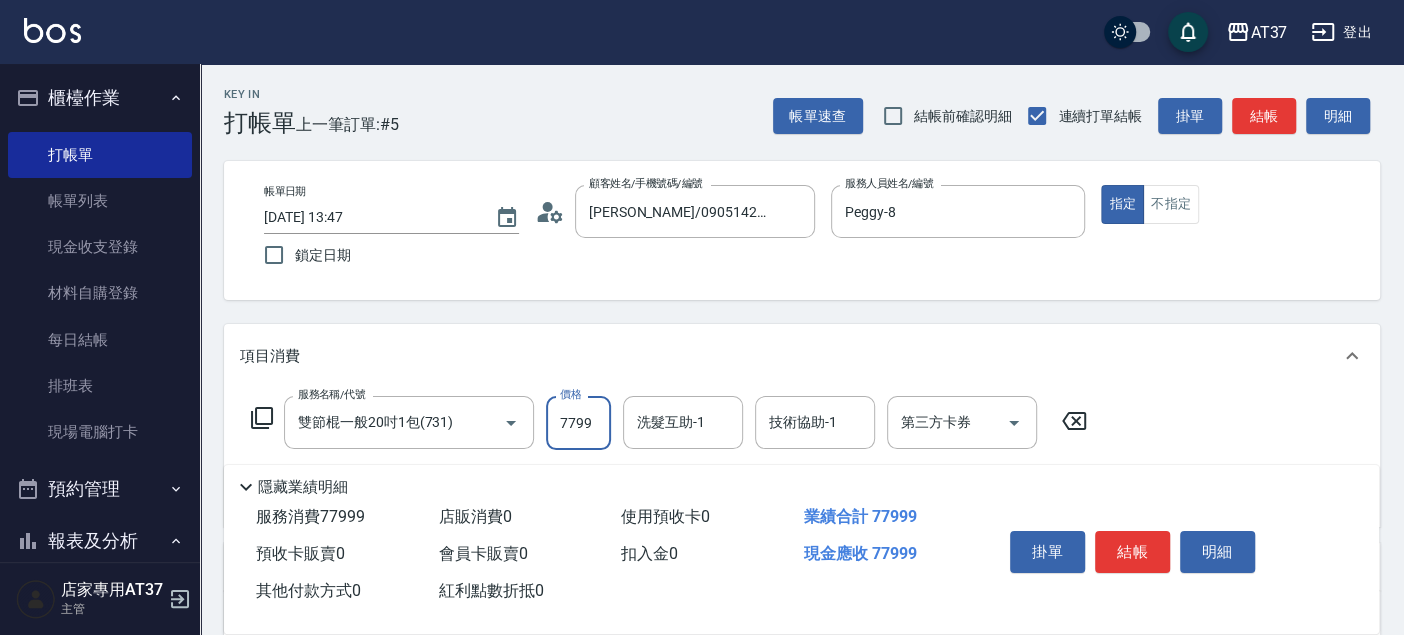scroll, scrollTop: 0, scrollLeft: 0, axis: both 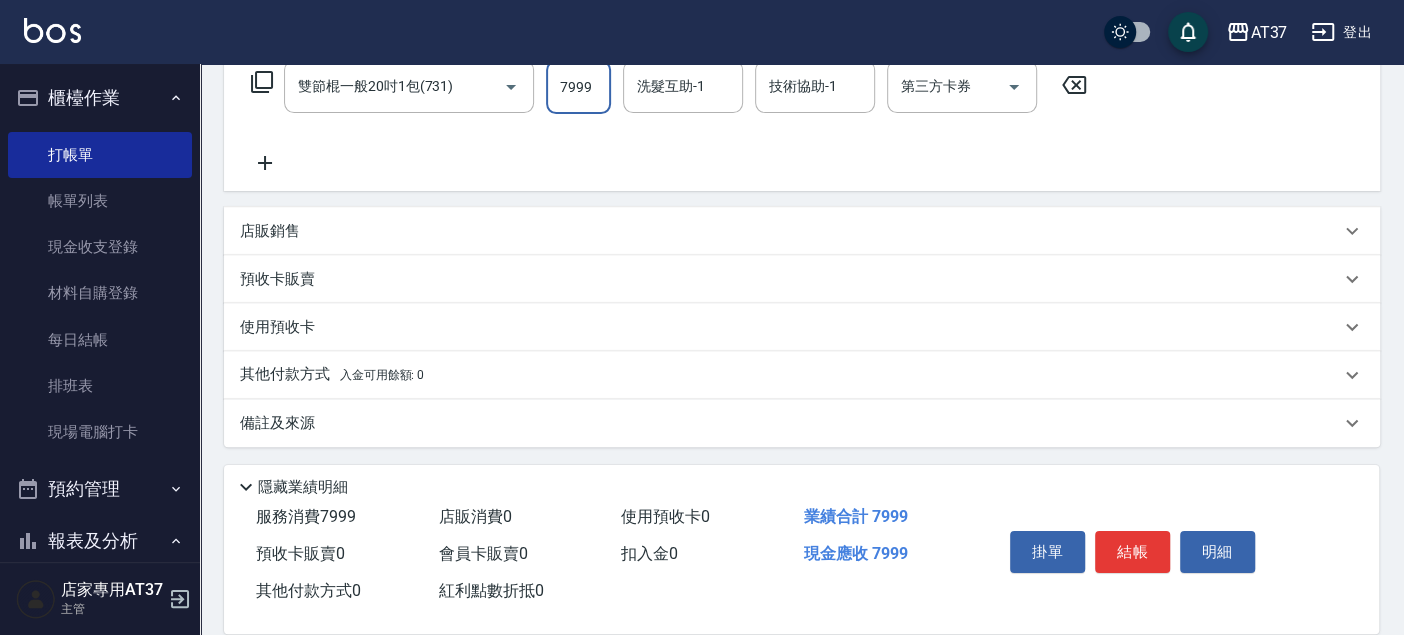 type on "7999" 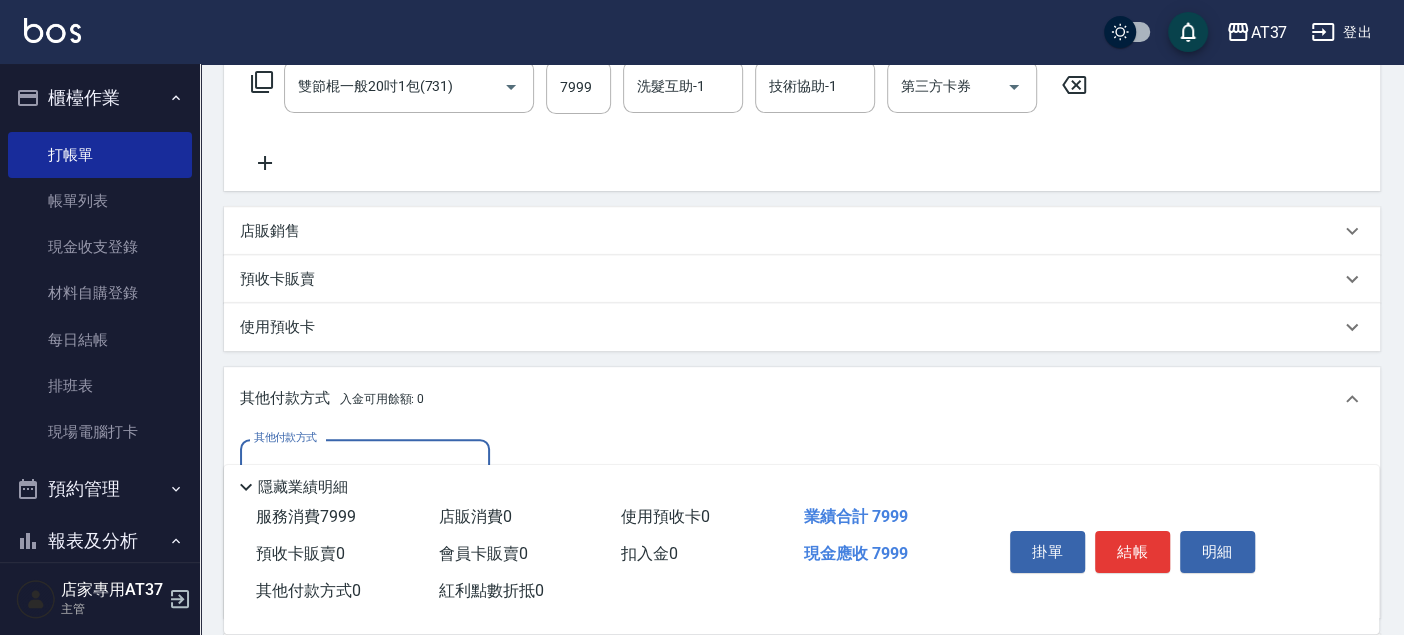 scroll, scrollTop: 0, scrollLeft: 0, axis: both 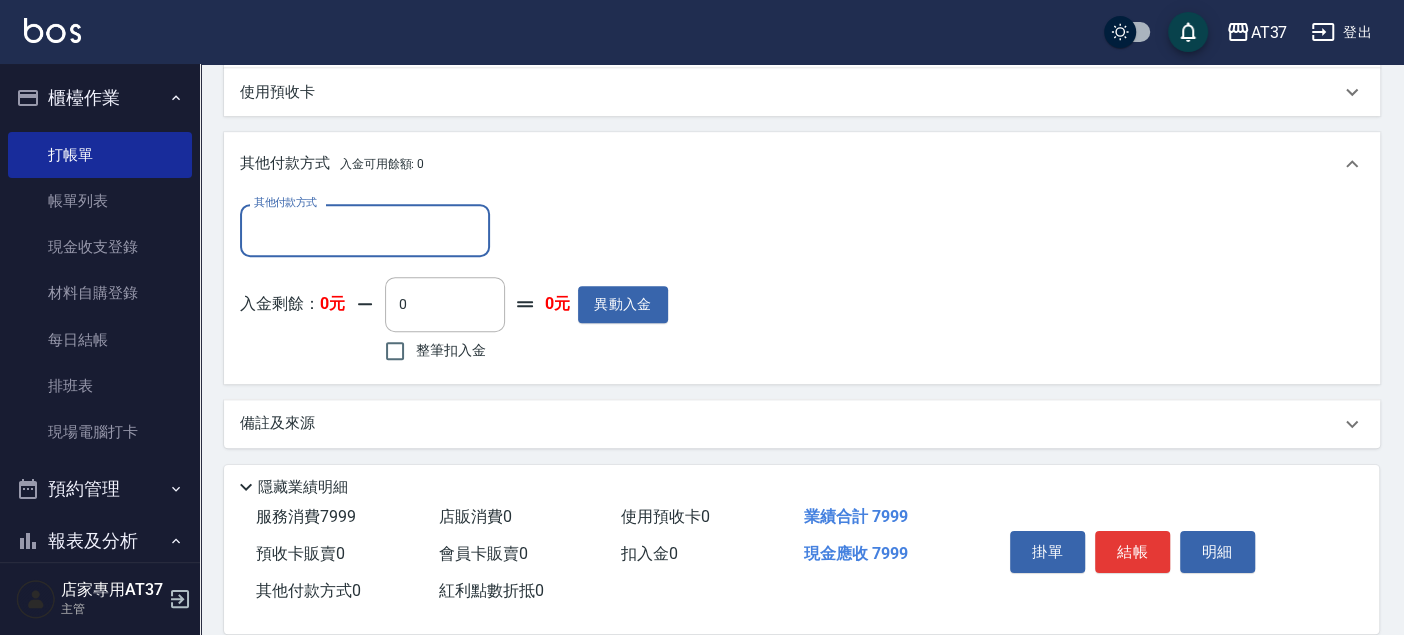 click on "其他付款方式" at bounding box center [365, 230] 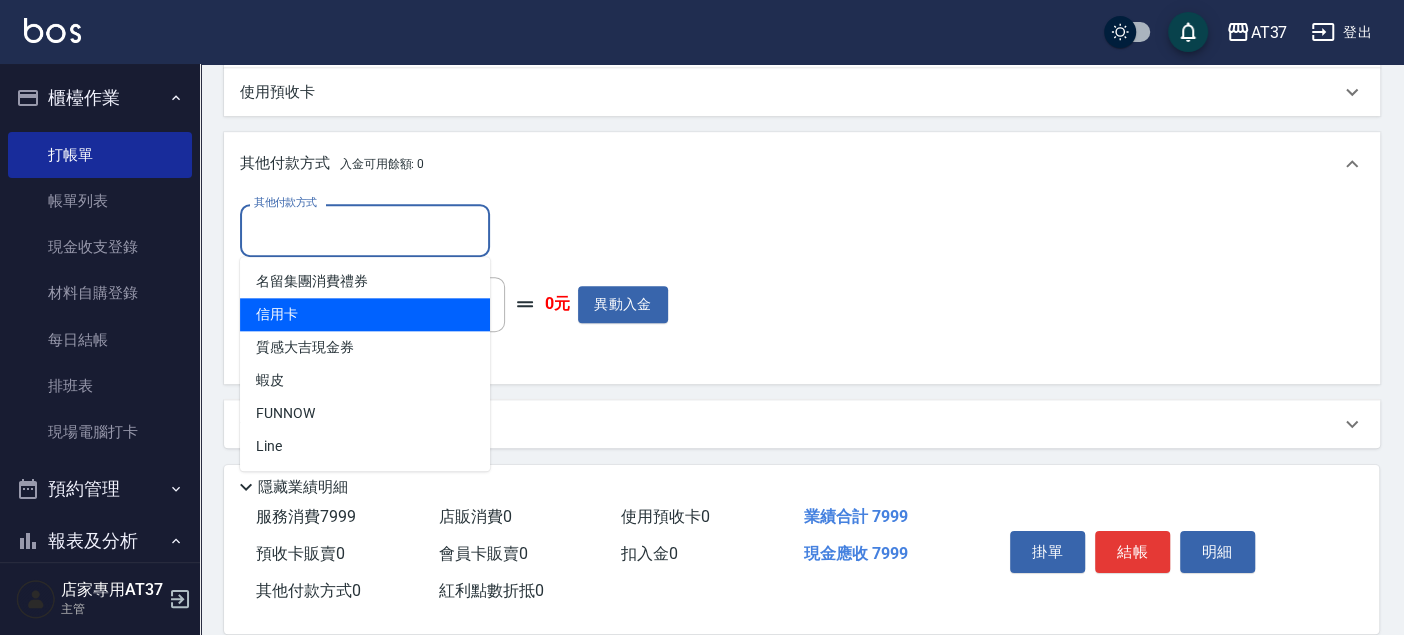 click on "信用卡" at bounding box center [365, 314] 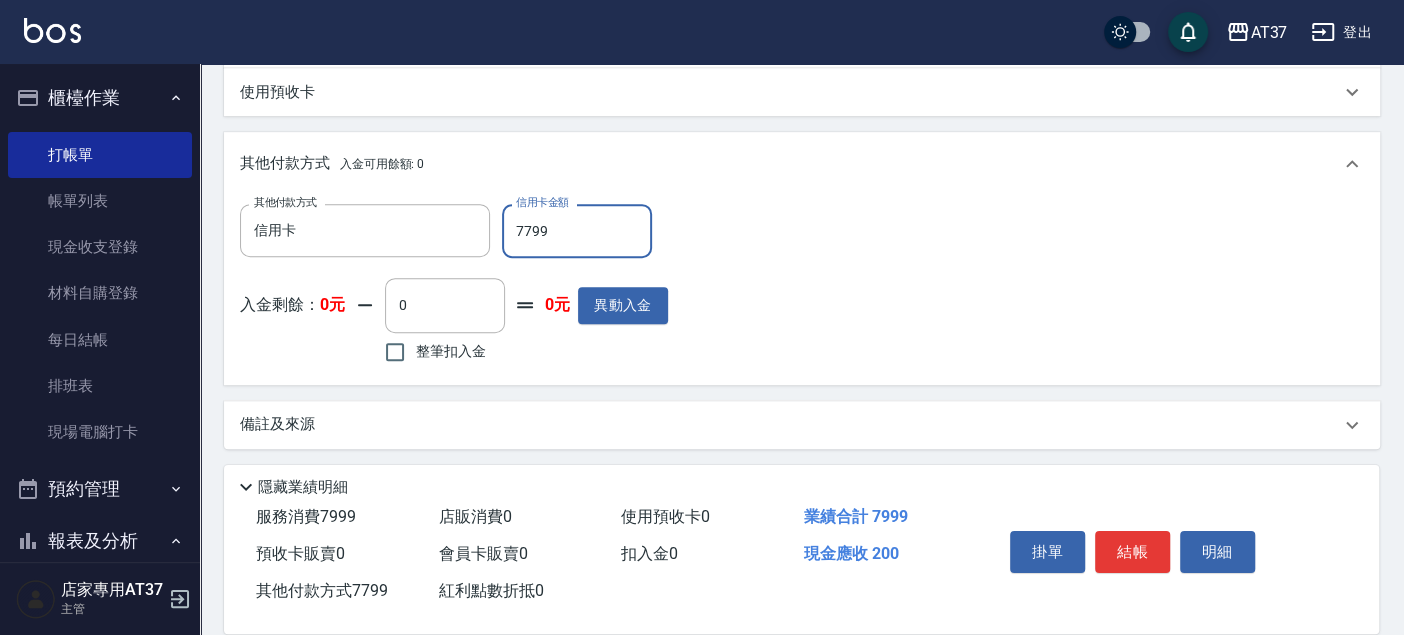 click on "7799" at bounding box center (577, 231) 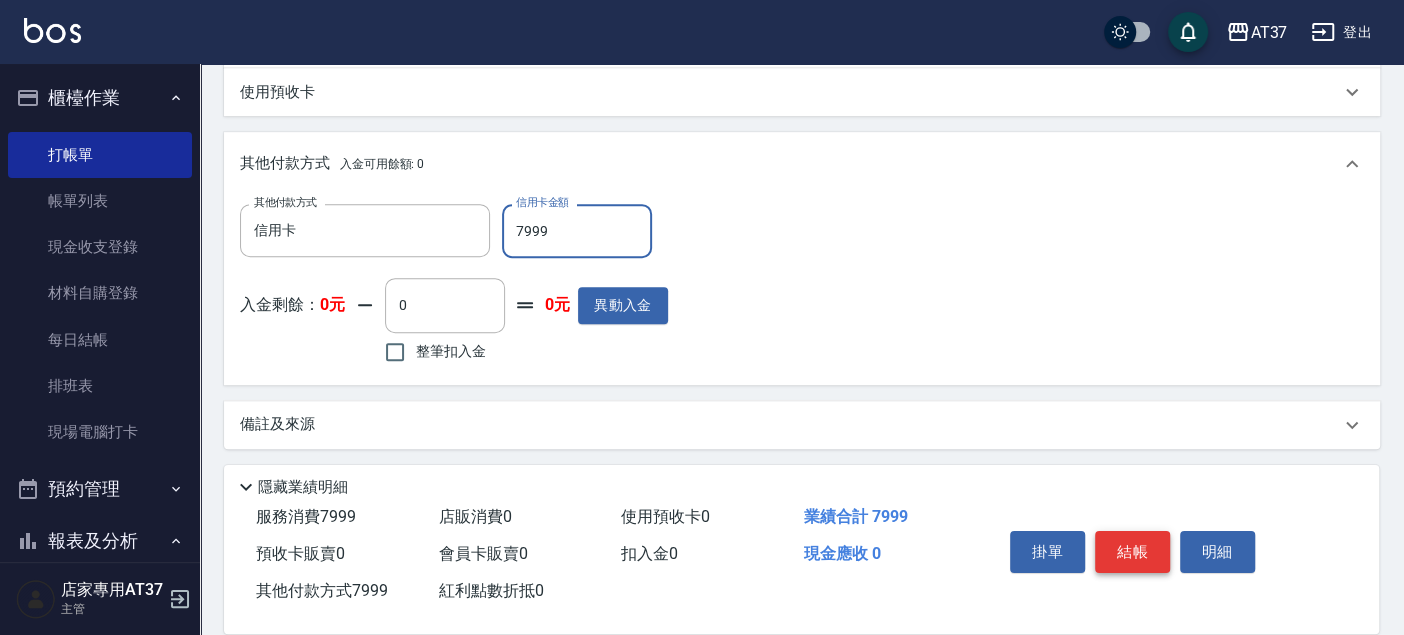 type on "7999" 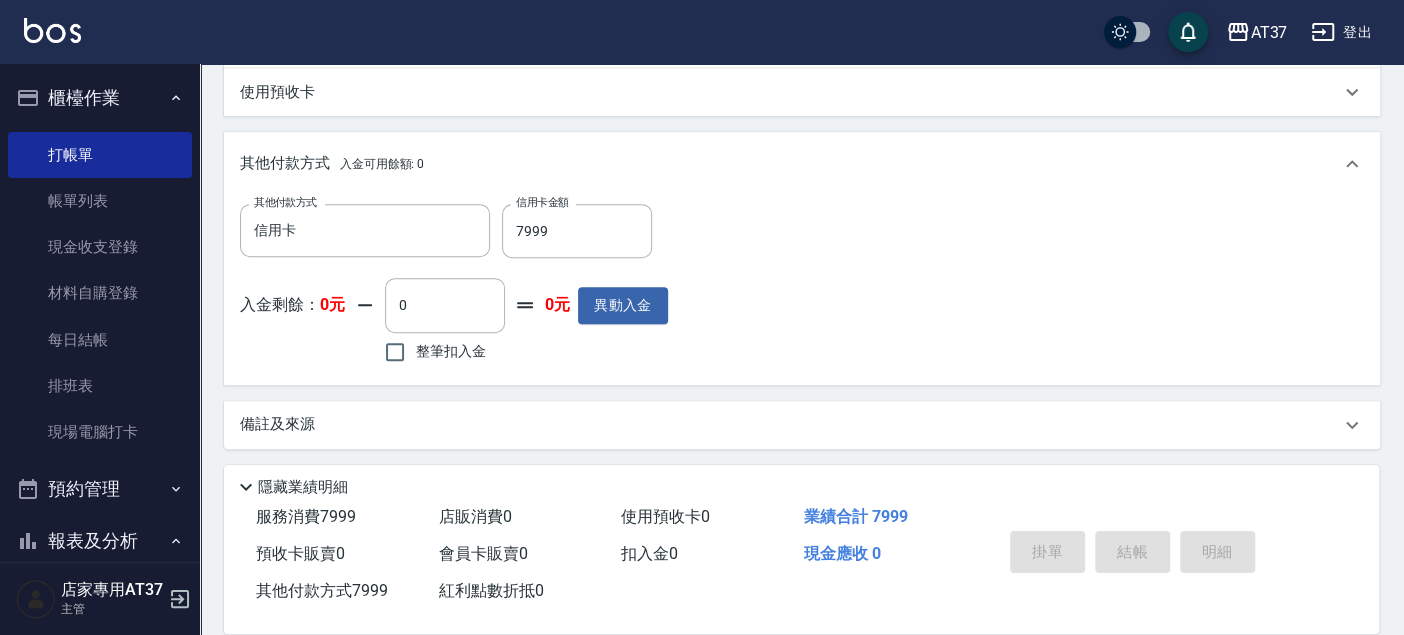 type on "2025/07/12 14:53" 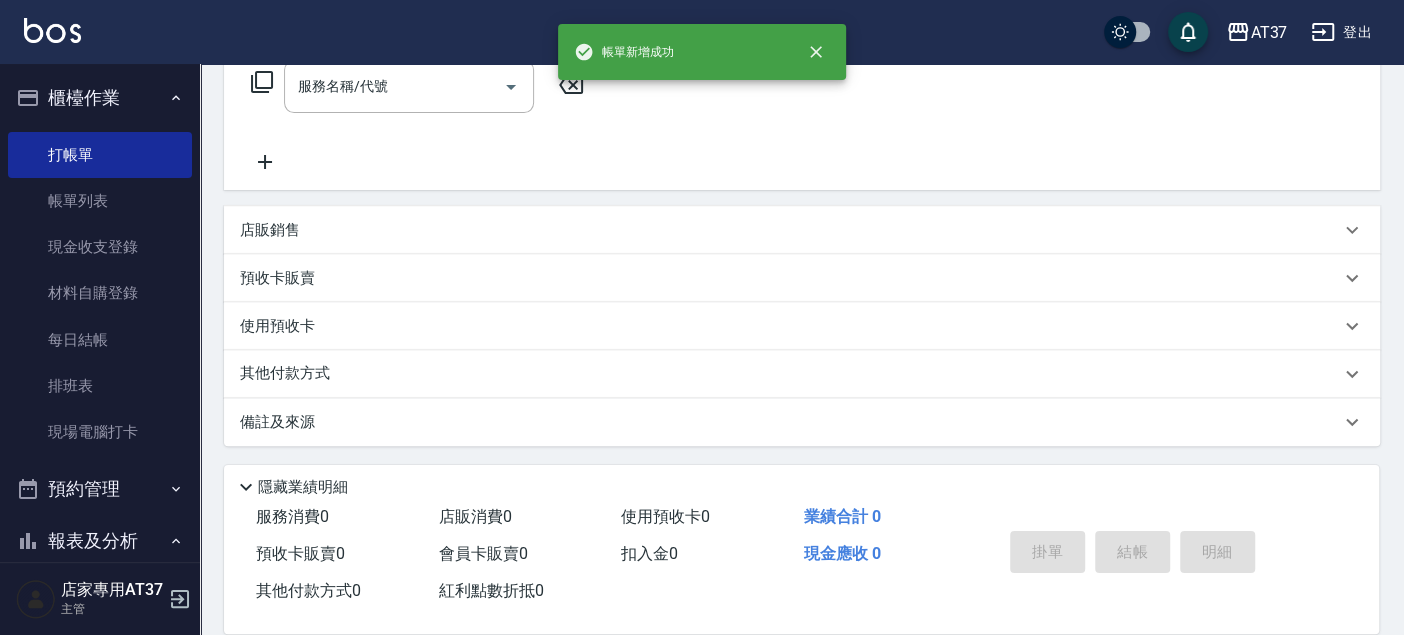 scroll, scrollTop: 0, scrollLeft: 0, axis: both 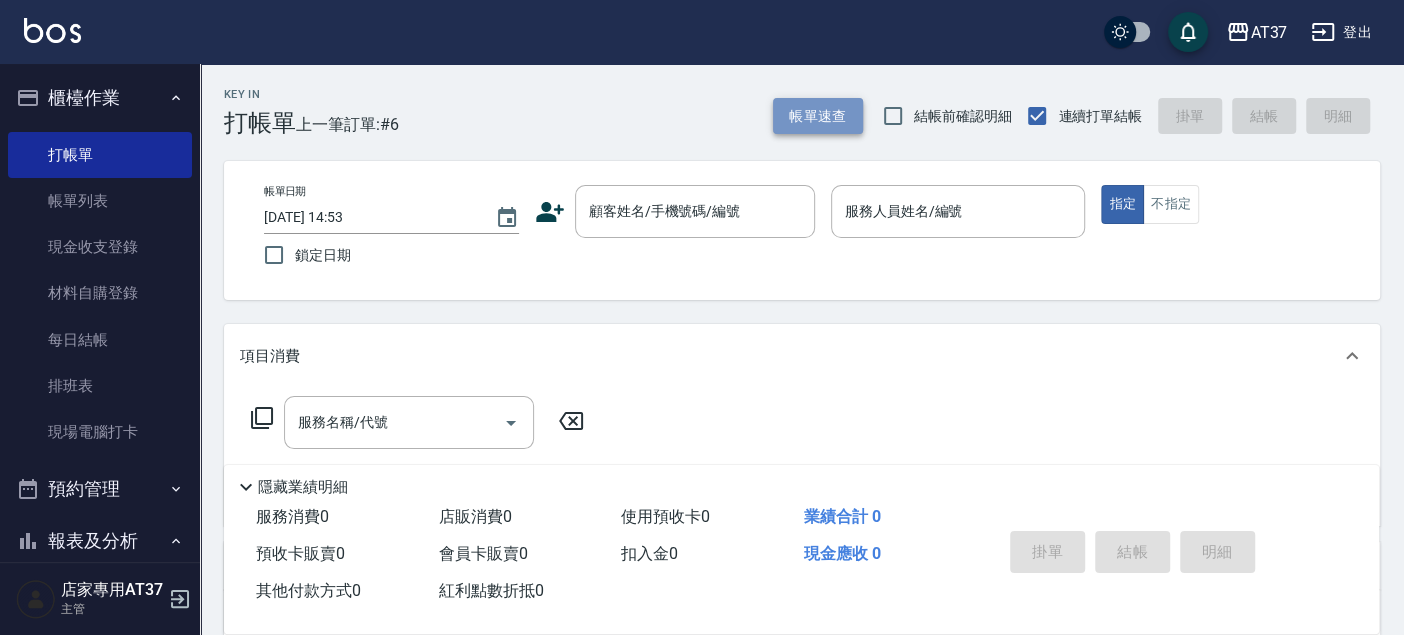 click on "帳單速查" at bounding box center (818, 116) 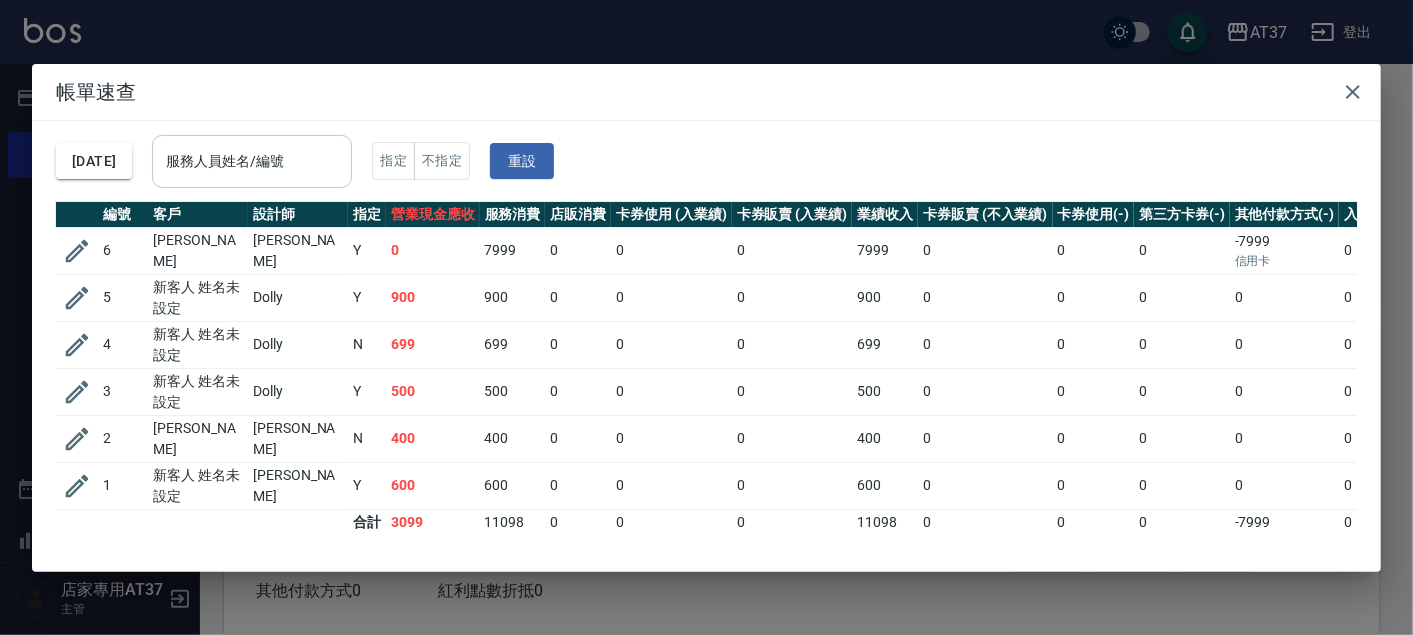 click on "服務人員姓名/編號" at bounding box center [252, 161] 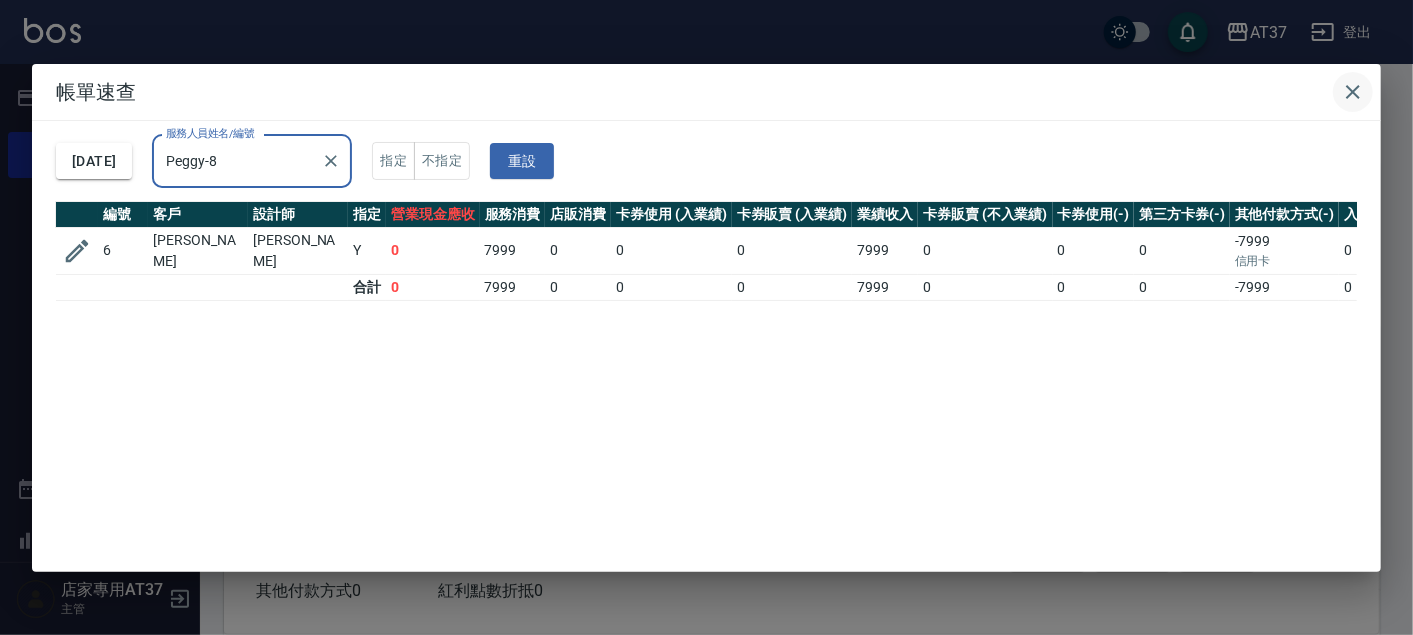 type on "Peggy-8" 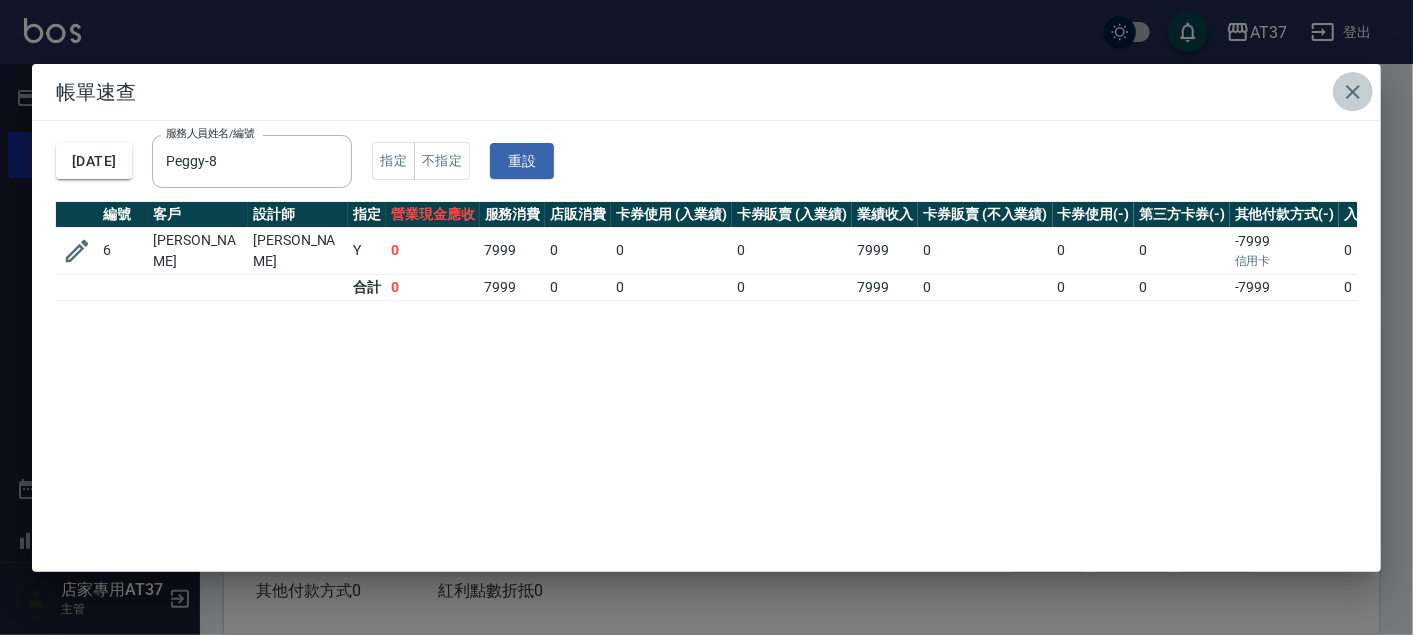click at bounding box center [1353, 92] 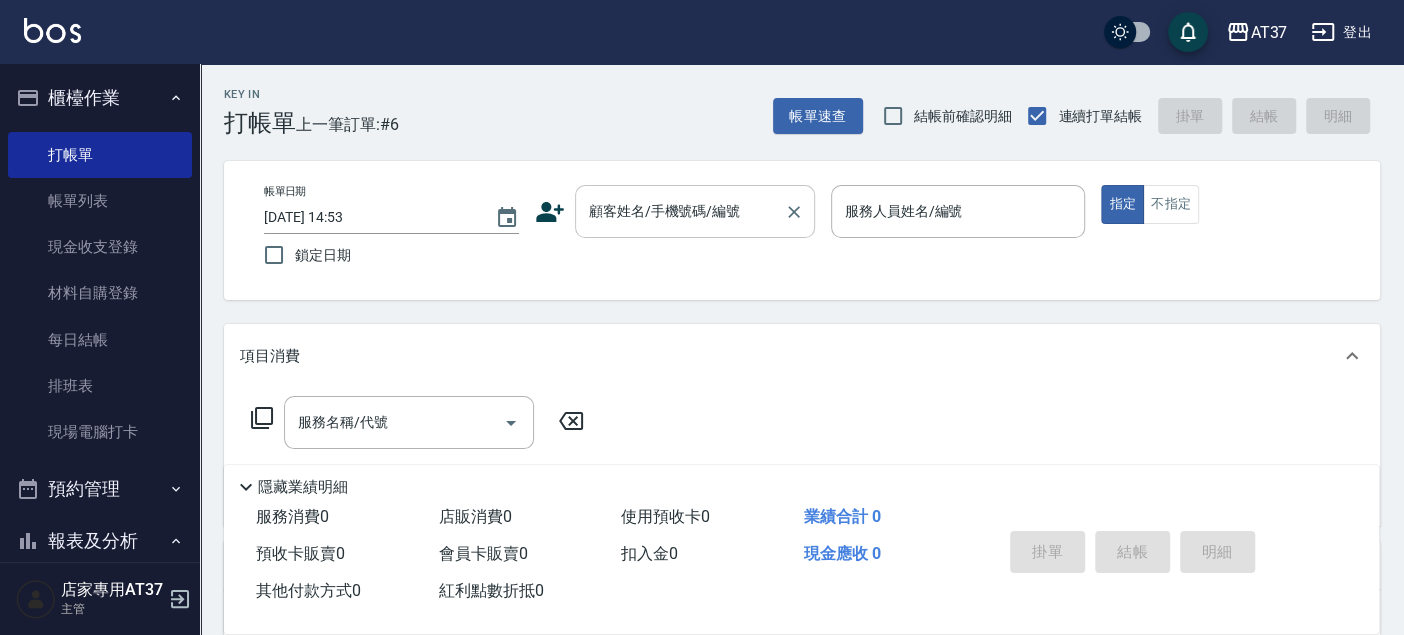 click on "顧客姓名/手機號碼/編號" at bounding box center [680, 211] 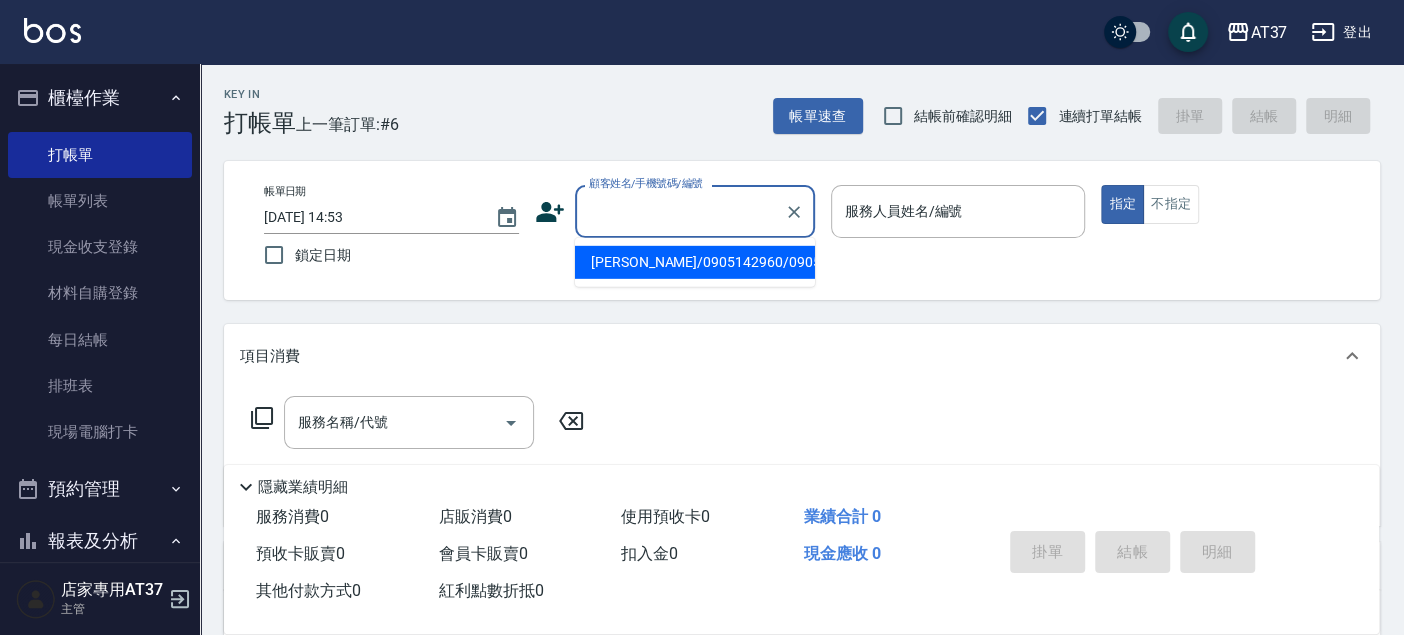 type on "0" 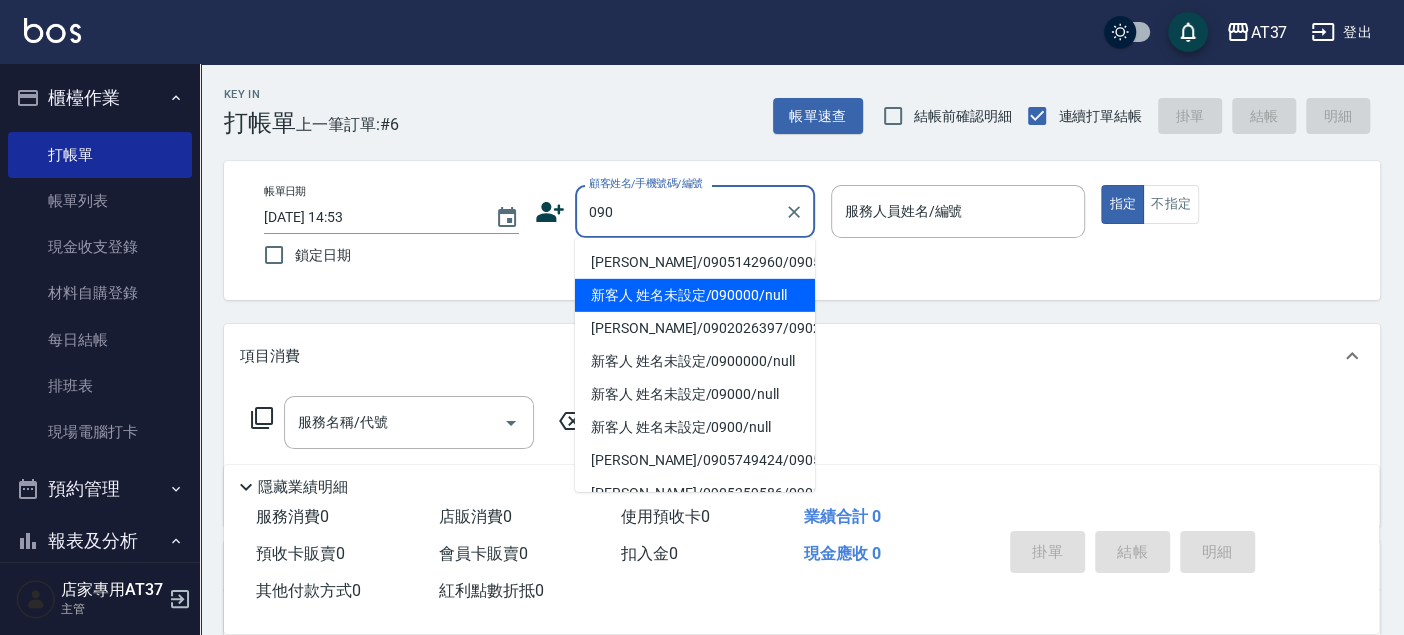 drag, startPoint x: 674, startPoint y: 306, endPoint x: 980, endPoint y: 234, distance: 314.35648 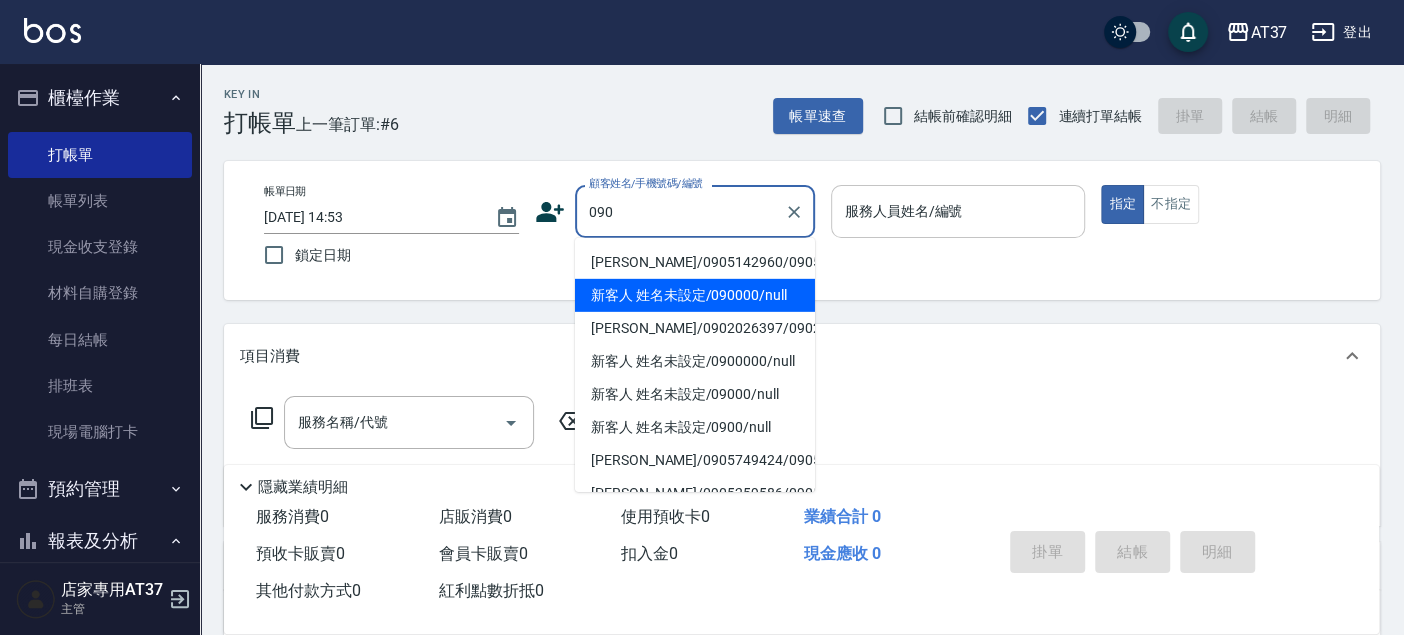click on "新客人 姓名未設定/090000/null" at bounding box center (695, 295) 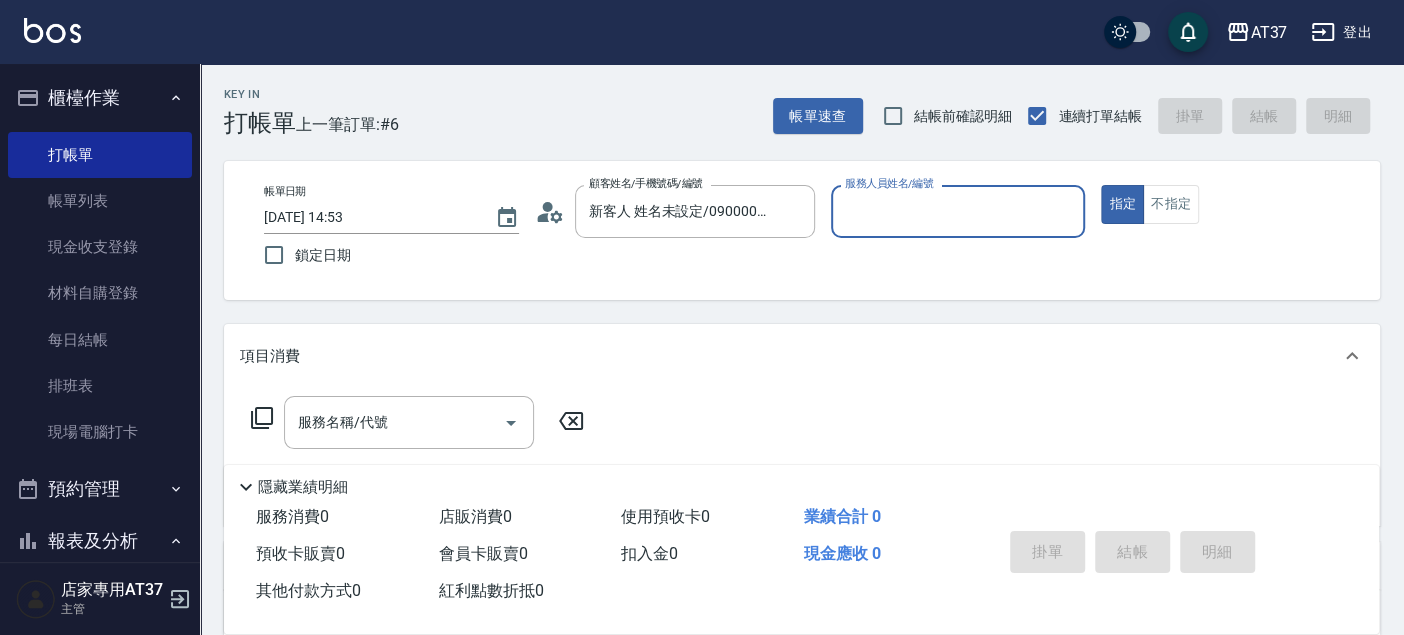 click on "服務人員姓名/編號" at bounding box center (958, 211) 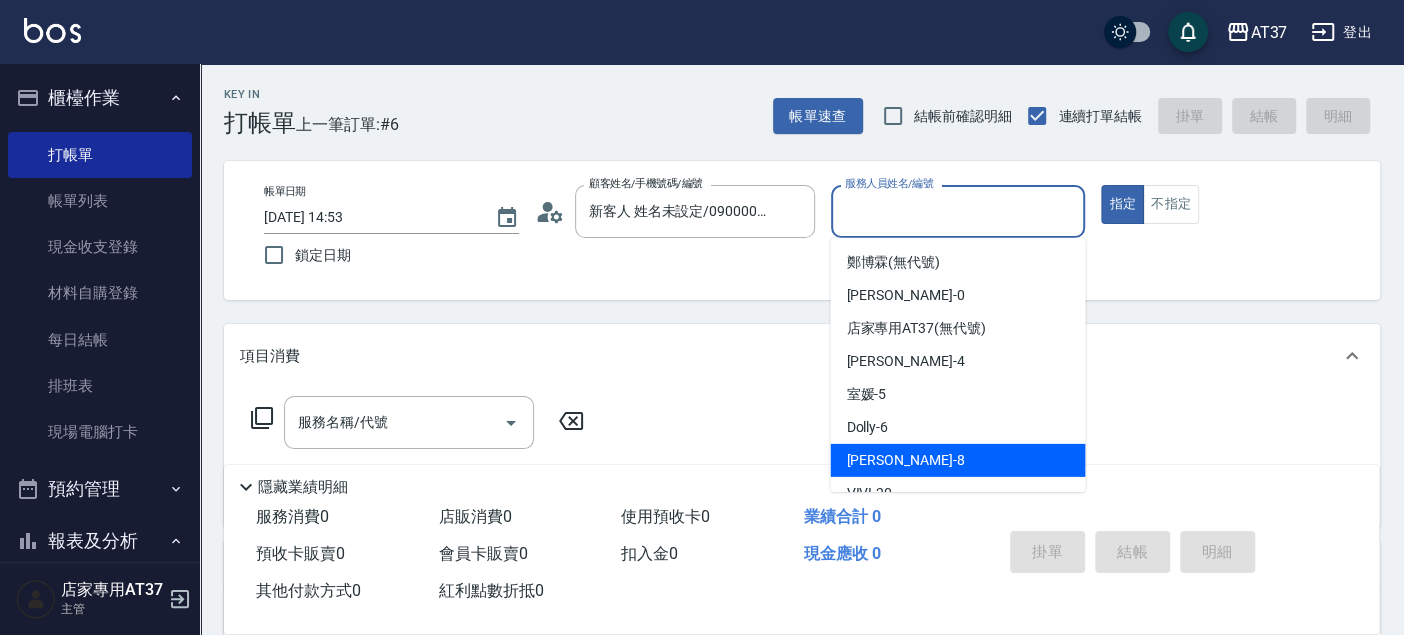 click on "Peggy -8" at bounding box center (957, 460) 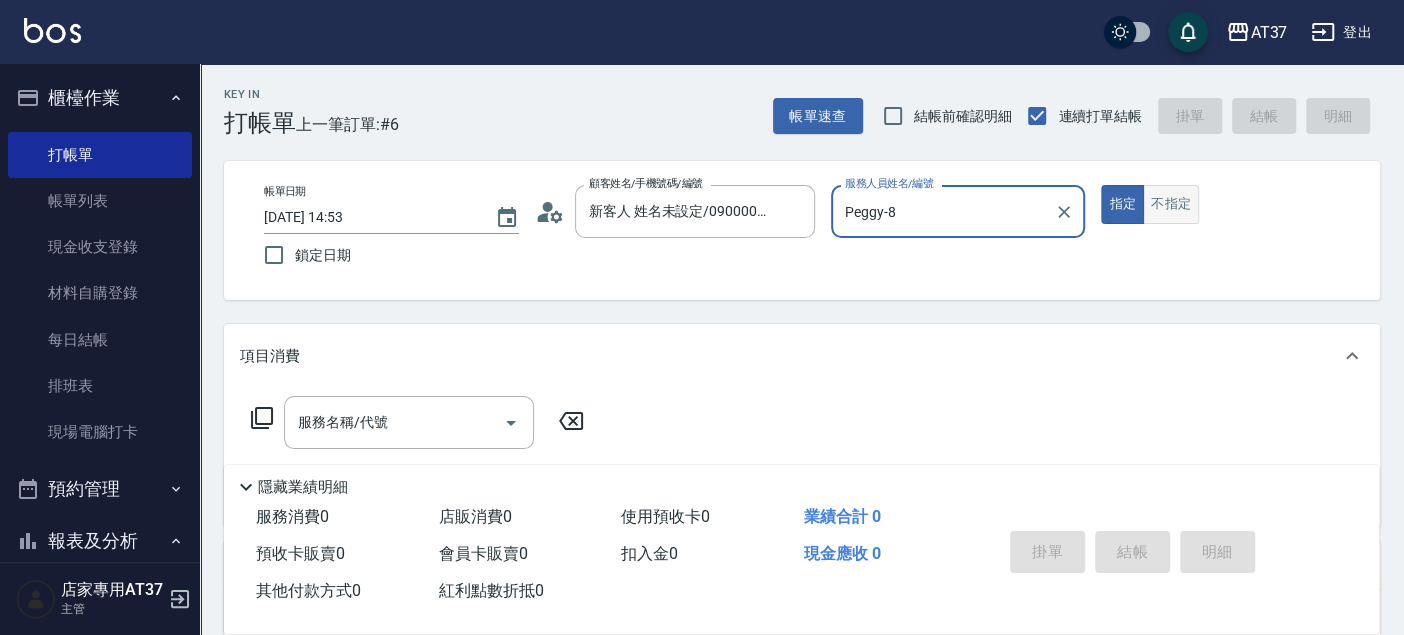 click on "不指定" at bounding box center (1171, 204) 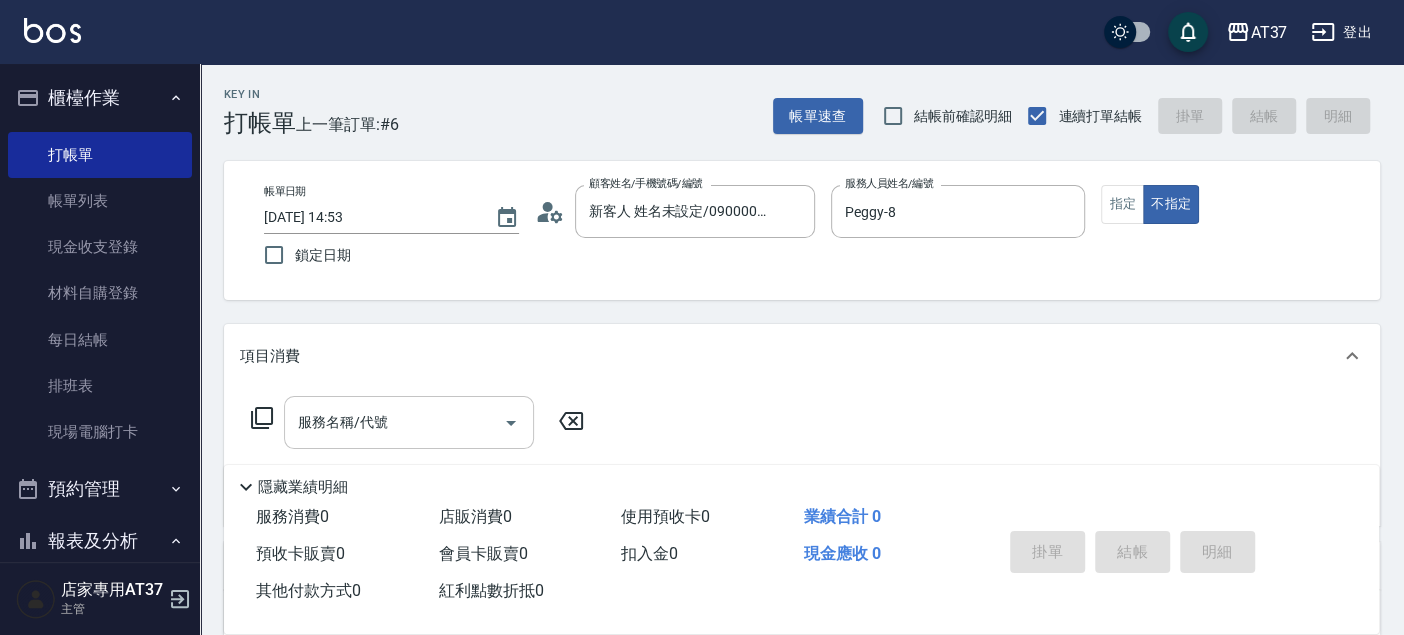 click on "服務名稱/代號" at bounding box center [394, 422] 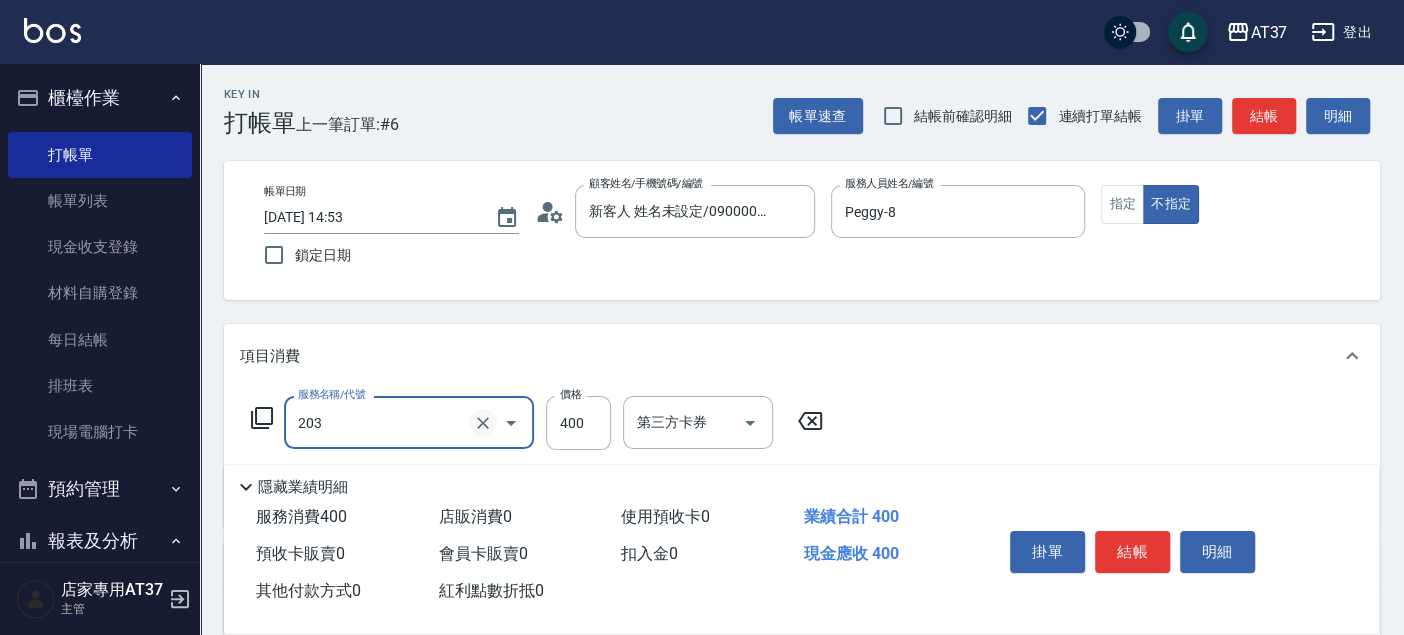 type on "B級洗+剪(203)" 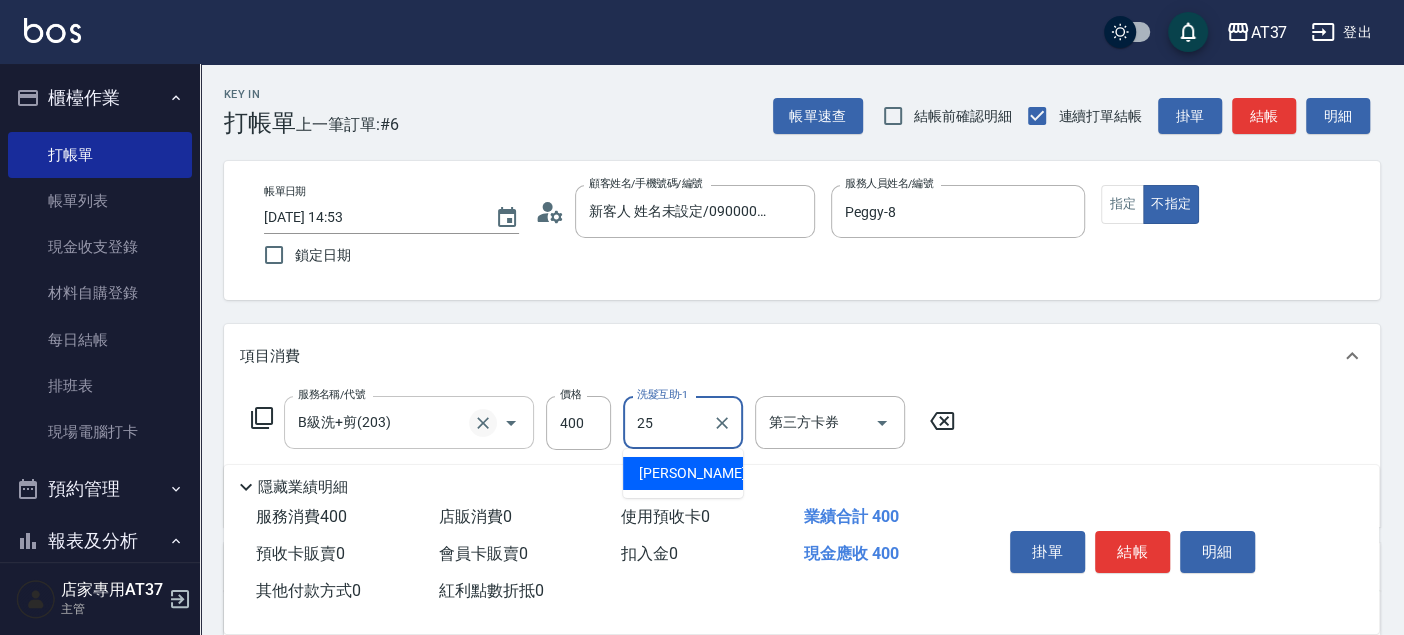 type on "子筠-25" 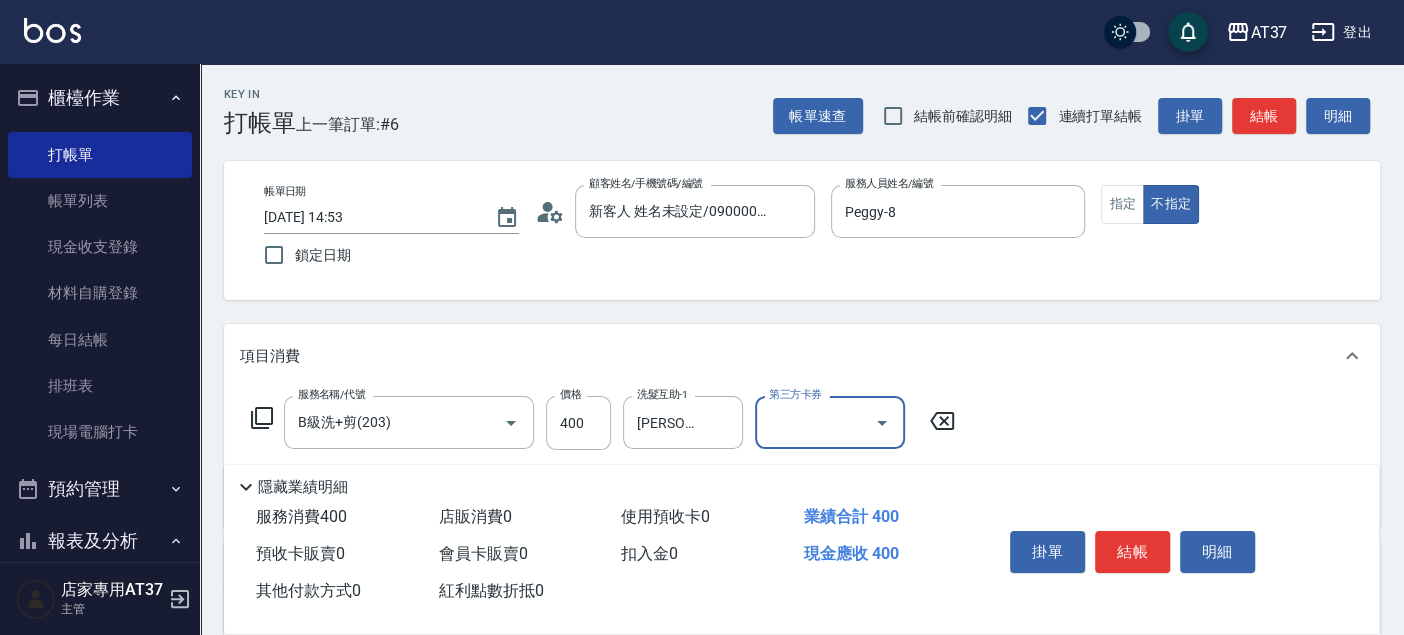 click on "Key In 打帳單 上一筆訂單:#6 帳單速查 結帳前確認明細 連續打單結帳 掛單 結帳 明細 帳單日期 2025/07/12 14:53 鎖定日期 顧客姓名/手機號碼/編號 新客人 姓名未設定/090000/null 顧客姓名/手機號碼/編號 服務人員姓名/編號 Peggy-8 服務人員姓名/編號 指定 不指定 項目消費 服務名稱/代號 B級洗+剪(203) 服務名稱/代號 價格 400 價格 洗髮互助-1 子筠-25 洗髮互助-1 第三方卡券 第三方卡券 店販銷售 服務人員姓名/編號 服務人員姓名/編號 商品代號/名稱 商品代號/名稱 預收卡販賣 卡券名稱/代號 卡券名稱/代號 使用預收卡 卡券代號/名稱 卡券代號/名稱 其他付款方式 入金可用餘額: 0 其他付款方式 其他付款方式 入金剩餘： 0元 0 ​ 整筆扣入金 0元 異動入金 備註及來源 備註 備註 訂單來源 ​ 訂單來源 隱藏業績明細 服務消費  400 店販消費  0 使用預收卡  0 業績合計   400 預收卡販賣  0 0" at bounding box center [802, 518] 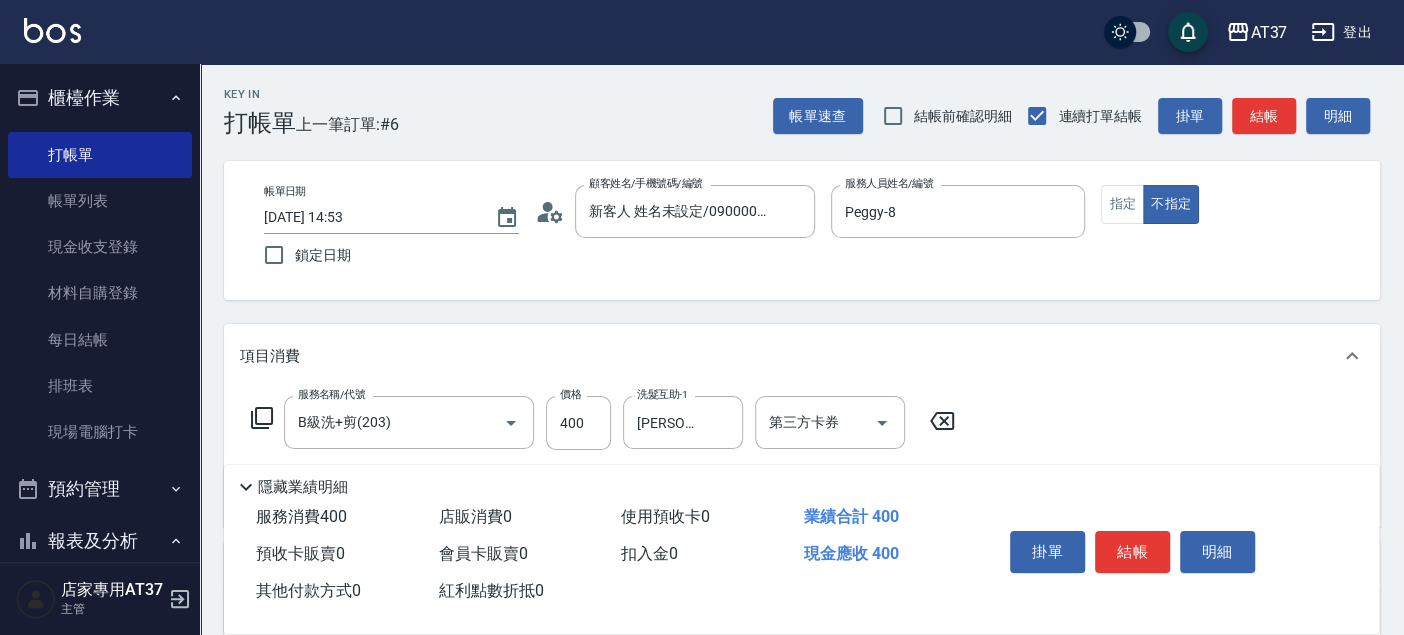 click on "Key In 打帳單 上一筆訂單:#6 帳單速查 結帳前確認明細 連續打單結帳 掛單 結帳 明細 帳單日期 2025/07/12 14:53 鎖定日期 顧客姓名/手機號碼/編號 新客人 姓名未設定/090000/null 顧客姓名/手機號碼/編號 服務人員姓名/編號 Peggy-8 服務人員姓名/編號 指定 不指定 項目消費 服務名稱/代號 B級洗+剪(203) 服務名稱/代號 價格 400 價格 洗髮互助-1 子筠-25 洗髮互助-1 第三方卡券 第三方卡券 店販銷售 服務人員姓名/編號 服務人員姓名/編號 商品代號/名稱 商品代號/名稱 預收卡販賣 卡券名稱/代號 卡券名稱/代號 使用預收卡 卡券代號/名稱 卡券代號/名稱 其他付款方式 入金可用餘額: 0 其他付款方式 其他付款方式 入金剩餘： 0元 0 ​ 整筆扣入金 0元 異動入金 備註及來源 備註 備註 訂單來源 ​ 訂單來源 隱藏業績明細 服務消費  400 店販消費  0 使用預收卡  0 業績合計   400 預收卡販賣  0 0" at bounding box center [802, 518] 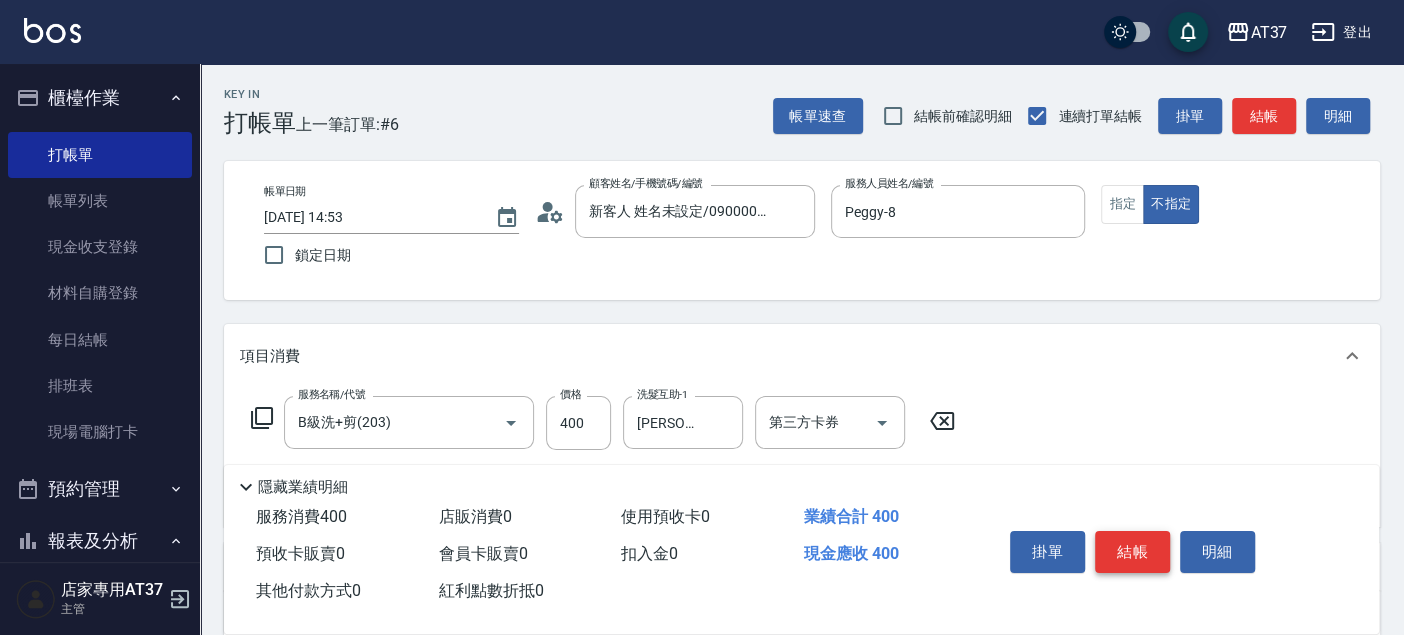 click on "結帳" at bounding box center [1132, 552] 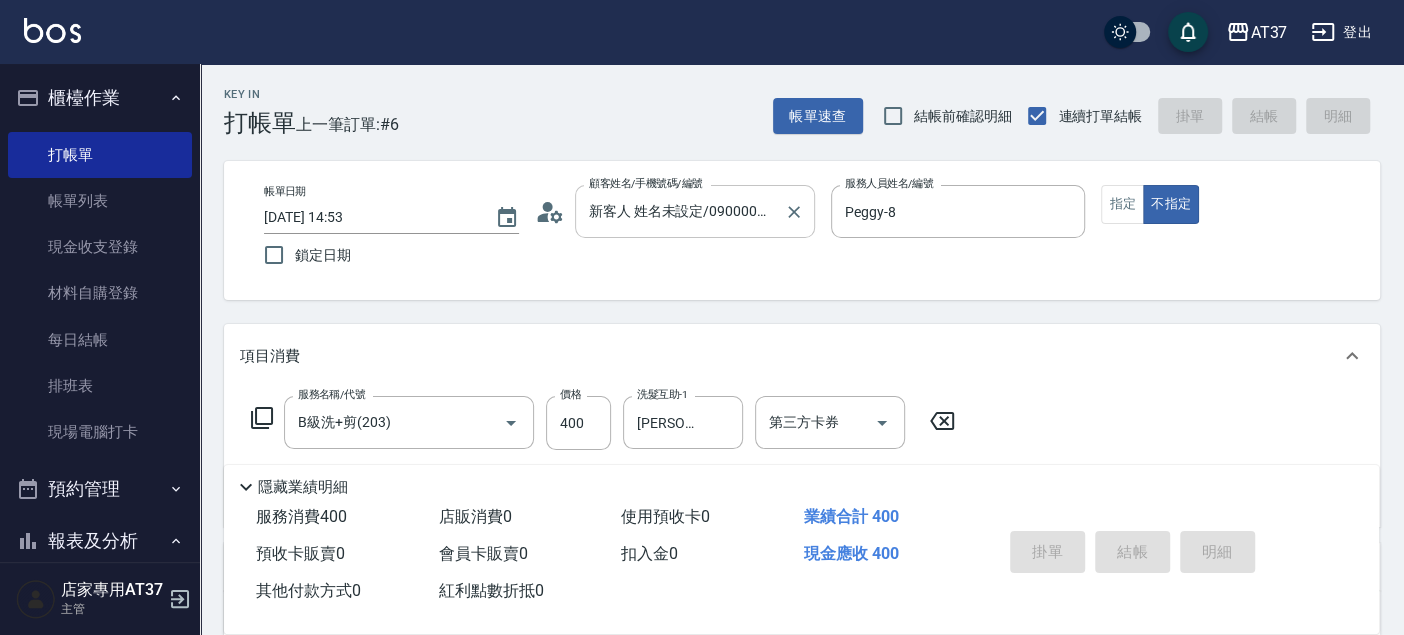 type on "2025/07/12 16:03" 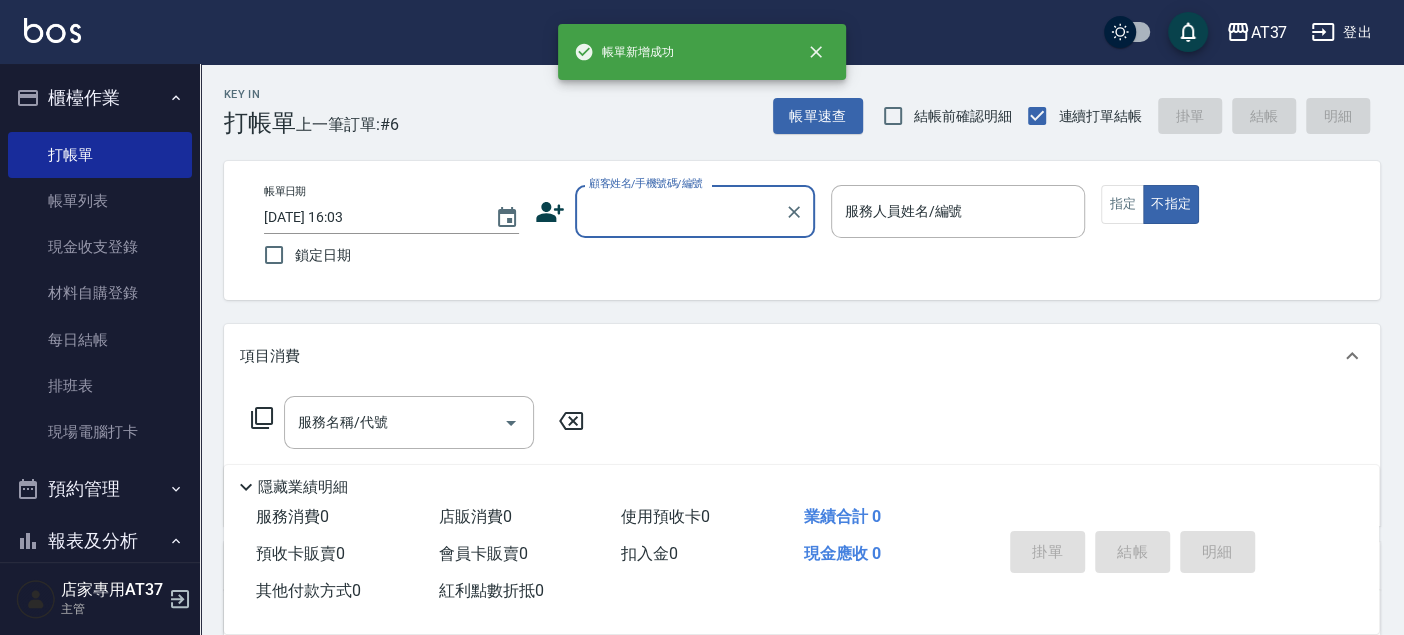 scroll, scrollTop: 0, scrollLeft: 0, axis: both 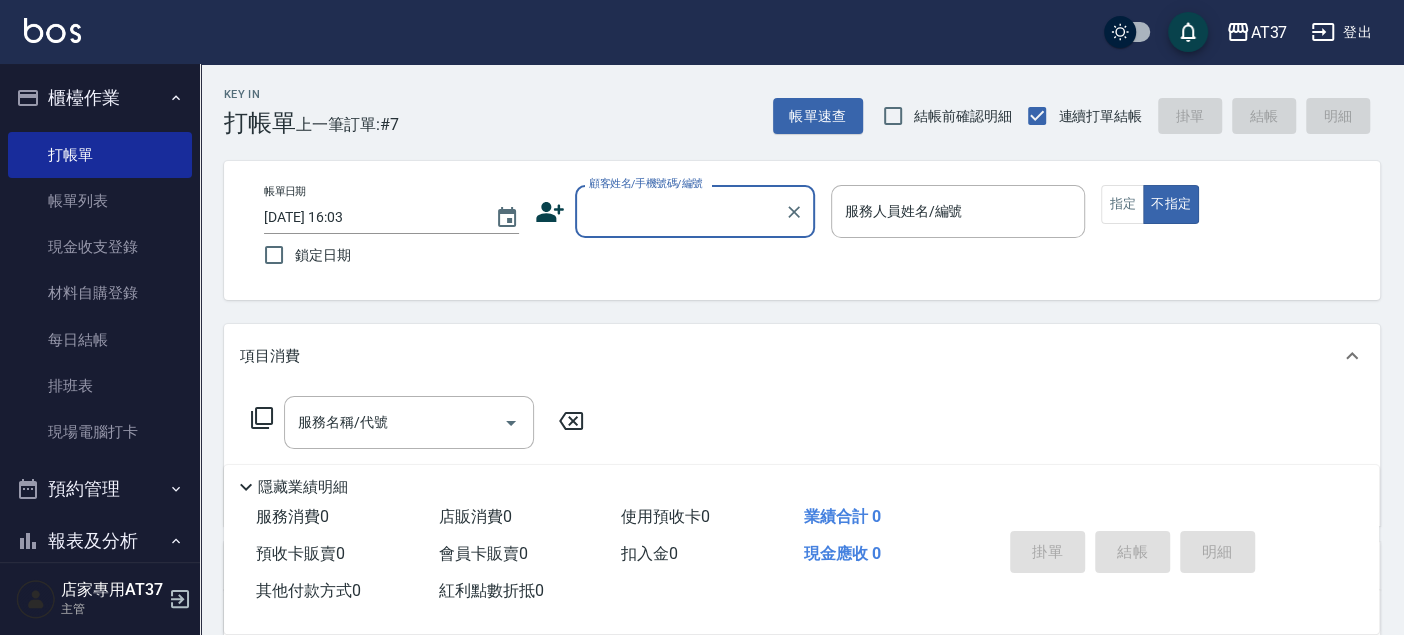 type on "9" 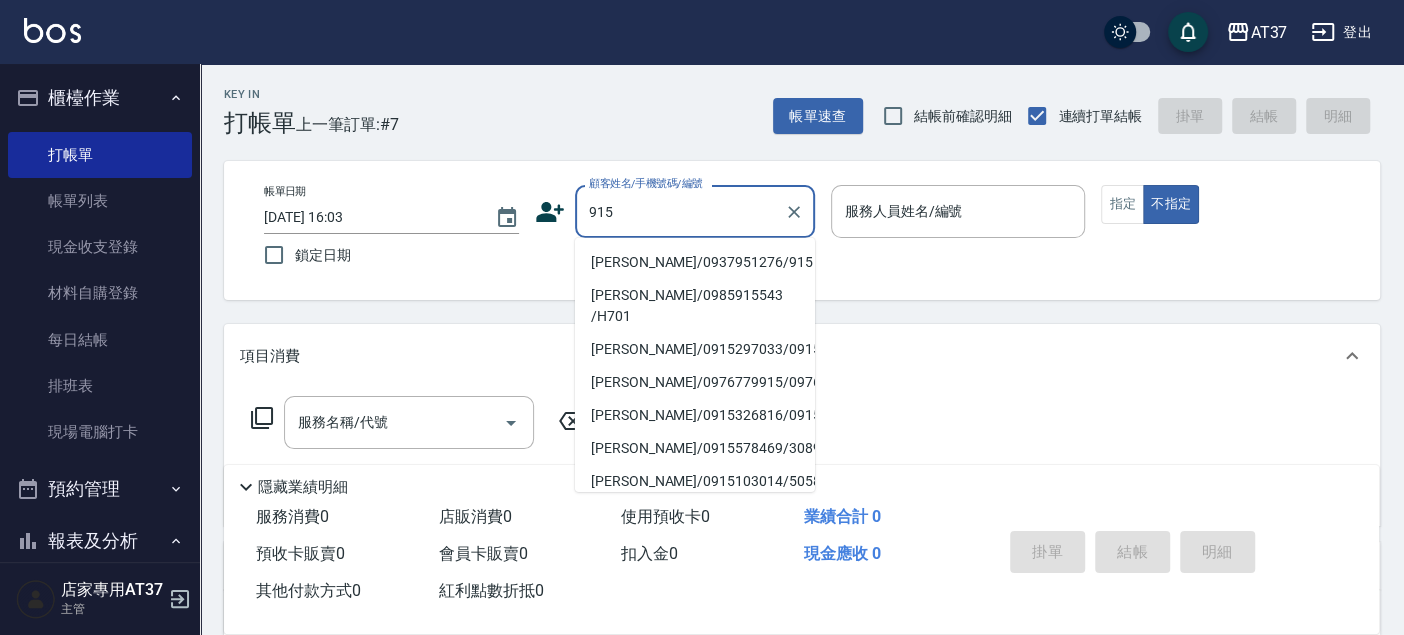 click on "陳偉呈/0937951276/915" at bounding box center [695, 262] 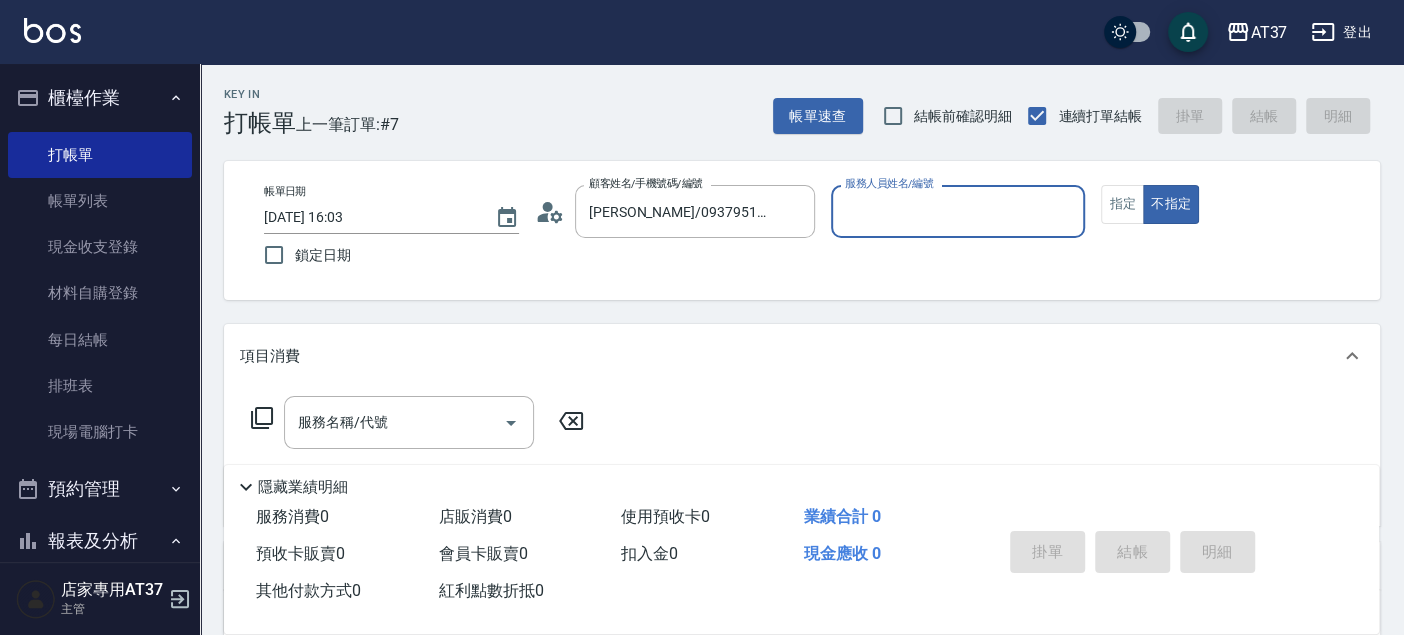 type on "Peggy-8" 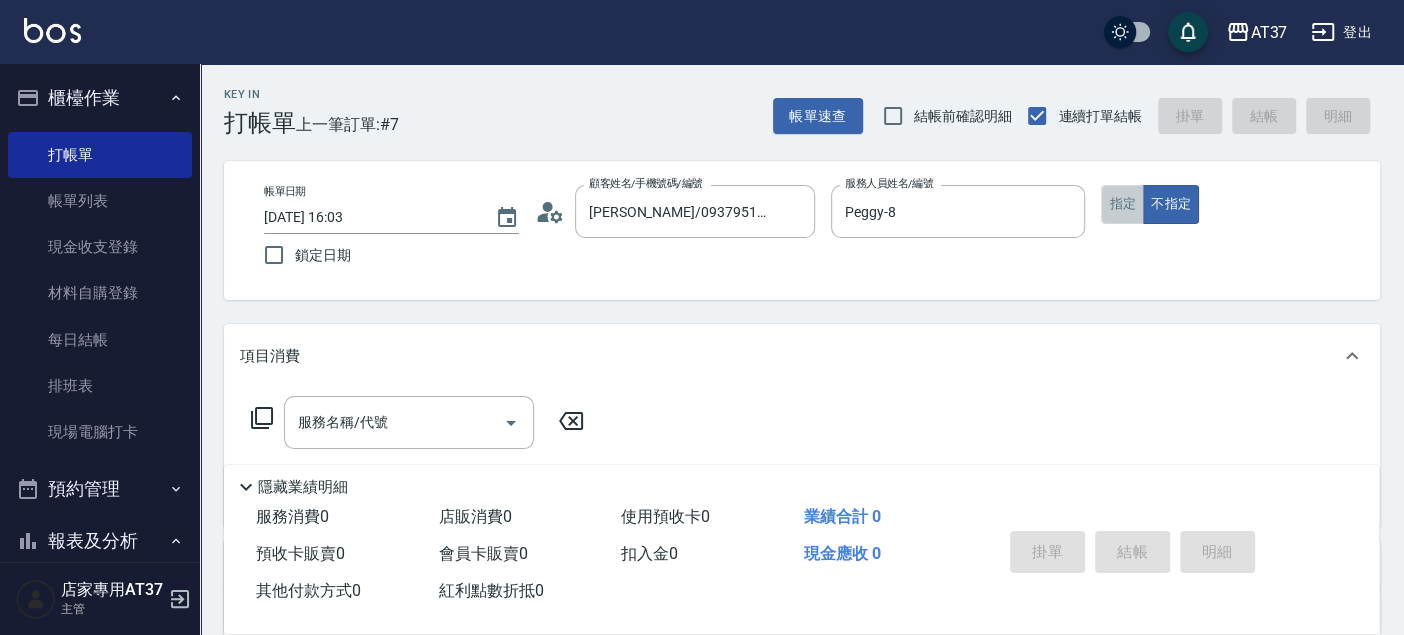drag, startPoint x: 1134, startPoint y: 208, endPoint x: 937, endPoint y: 258, distance: 203.24615 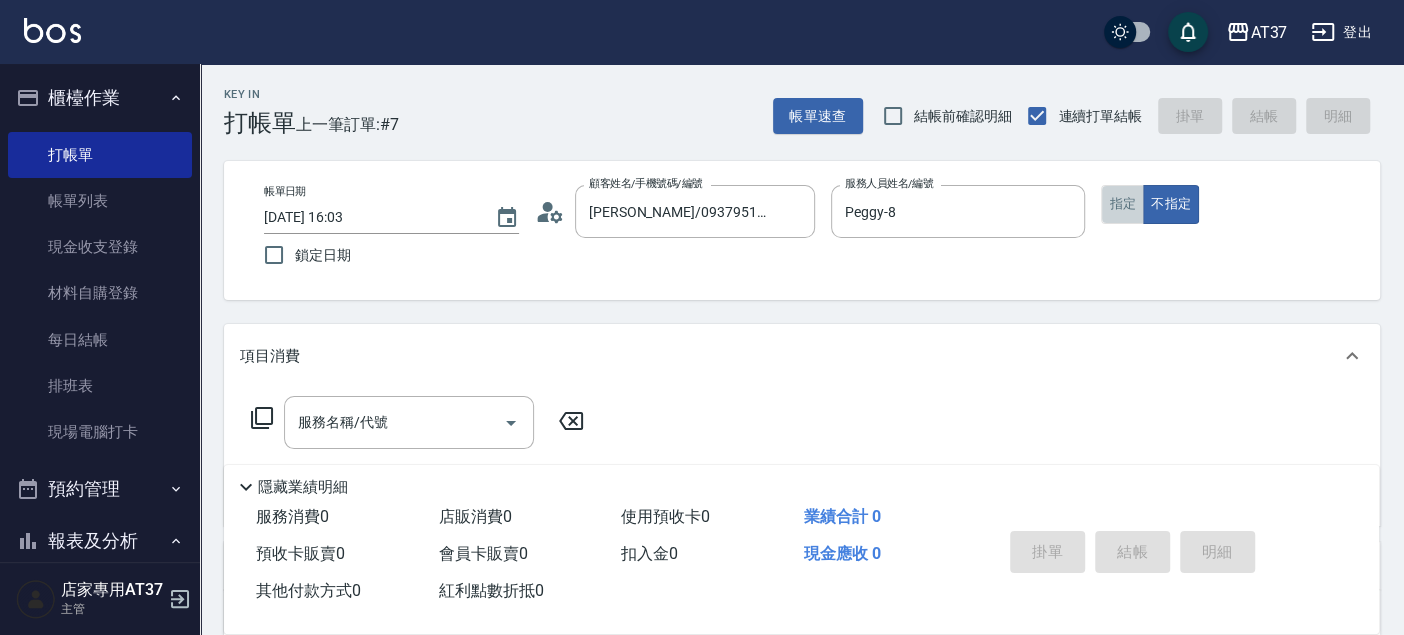 click on "指定" at bounding box center [1122, 204] 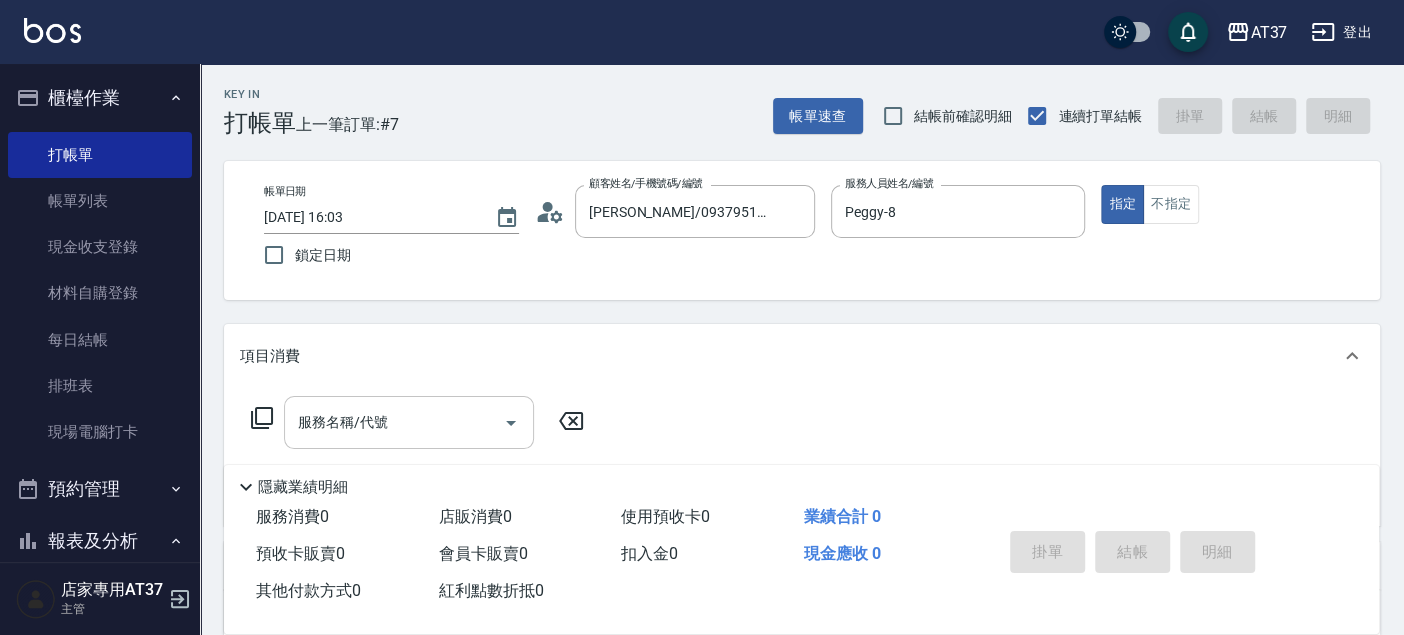 click on "服務名稱/代號 服務名稱/代號" at bounding box center (409, 422) 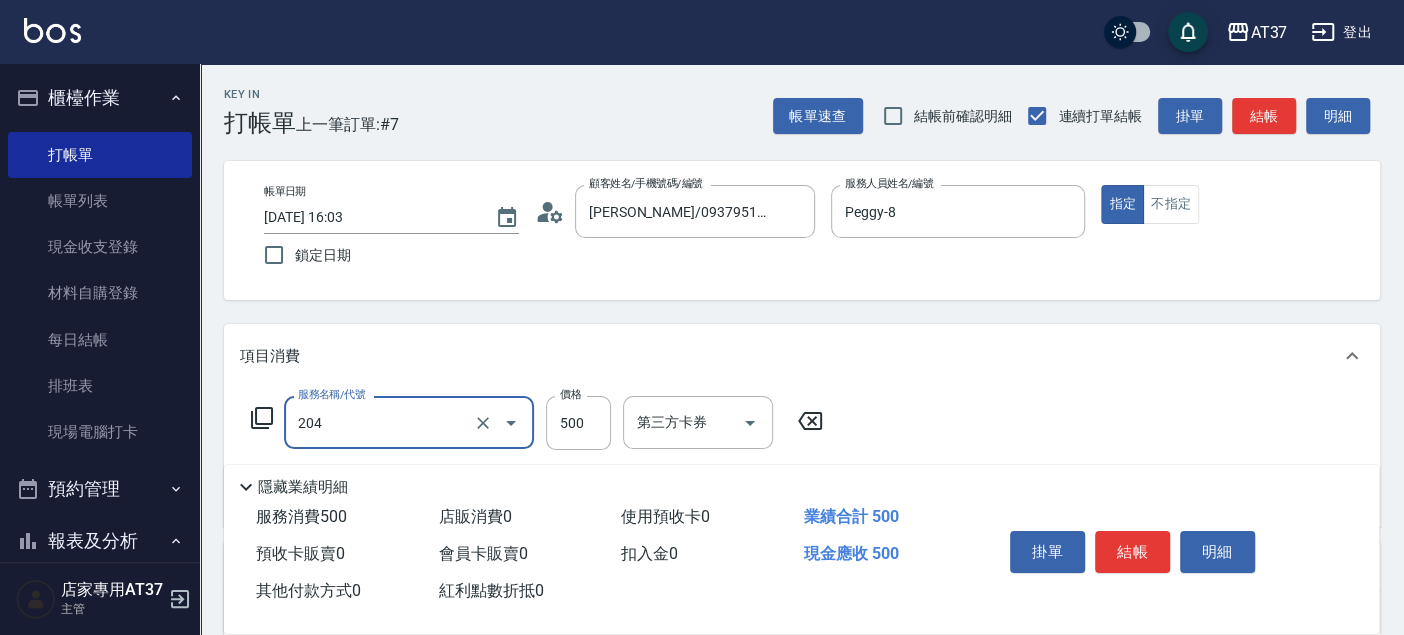 type on "A級洗+剪(204)" 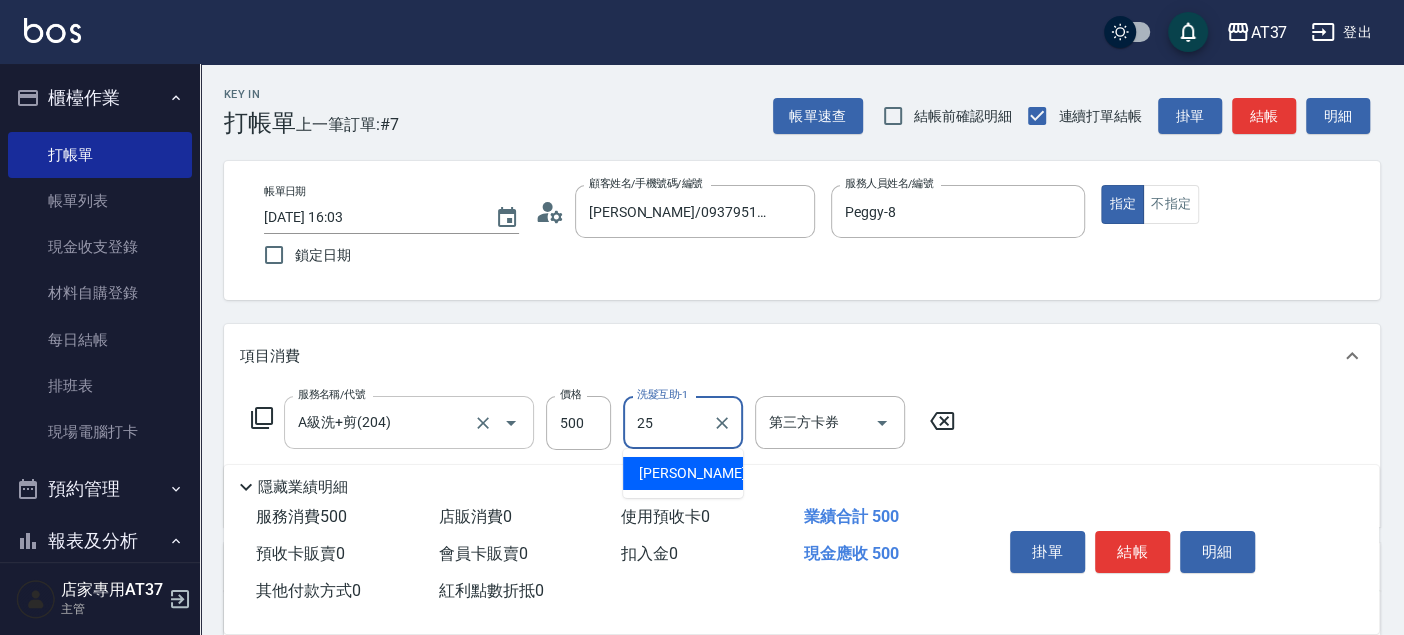 type on "子筠-25" 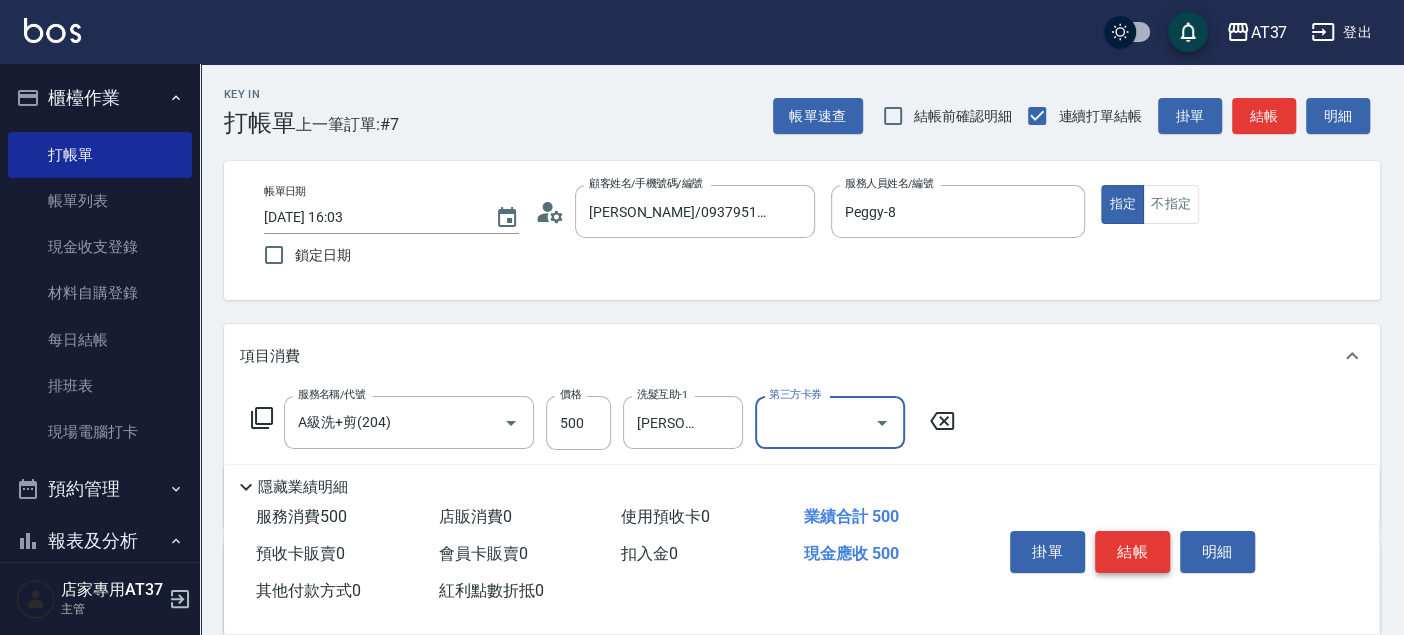 click on "結帳" at bounding box center [1132, 552] 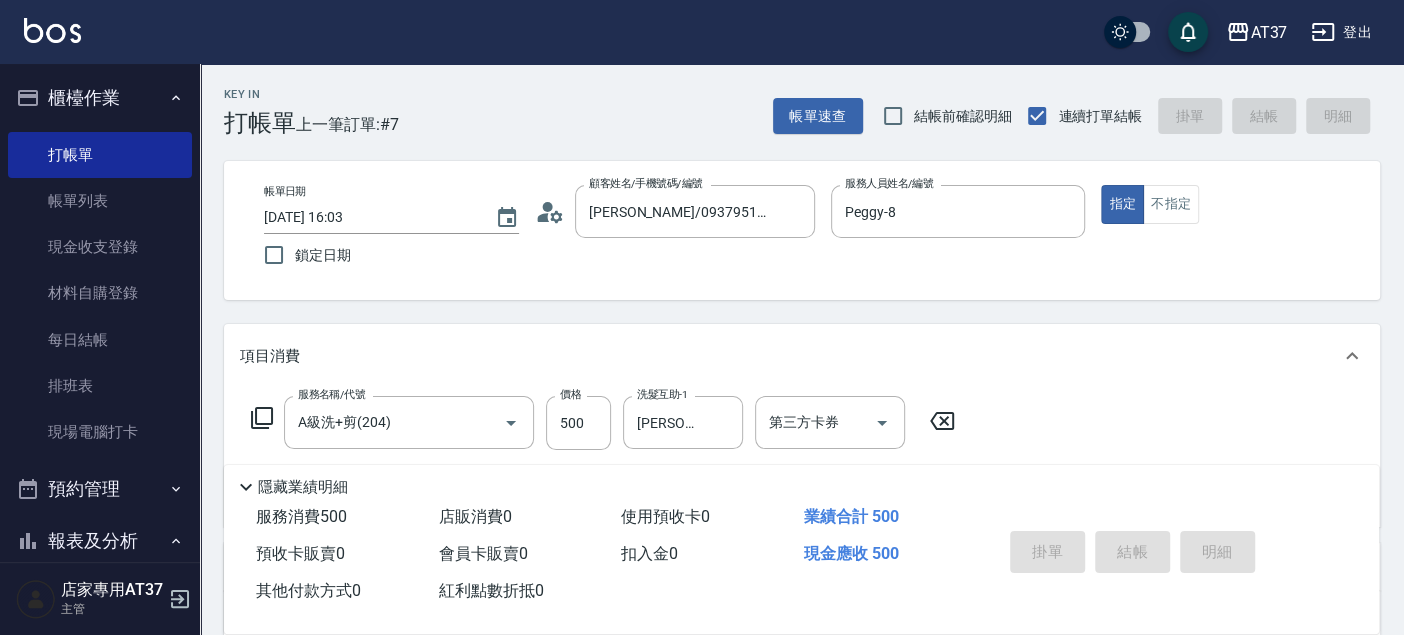 type on "2025/07/12 16:04" 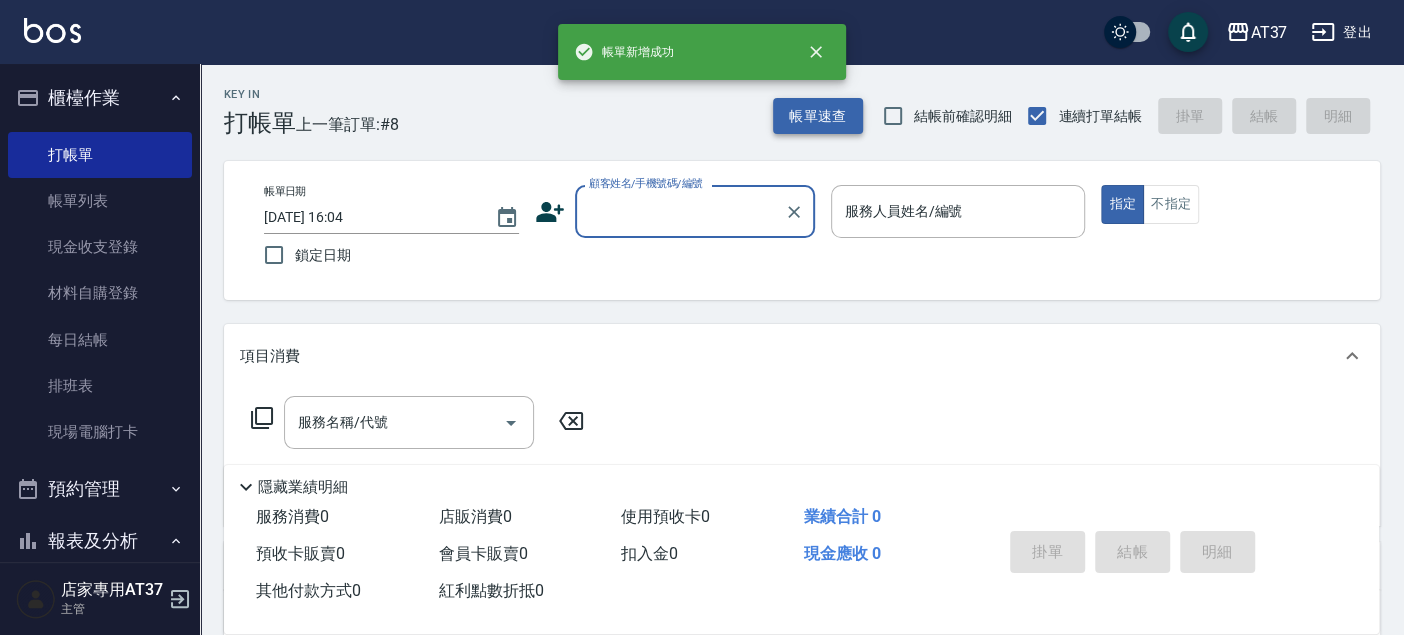 click on "帳單速查" at bounding box center (818, 116) 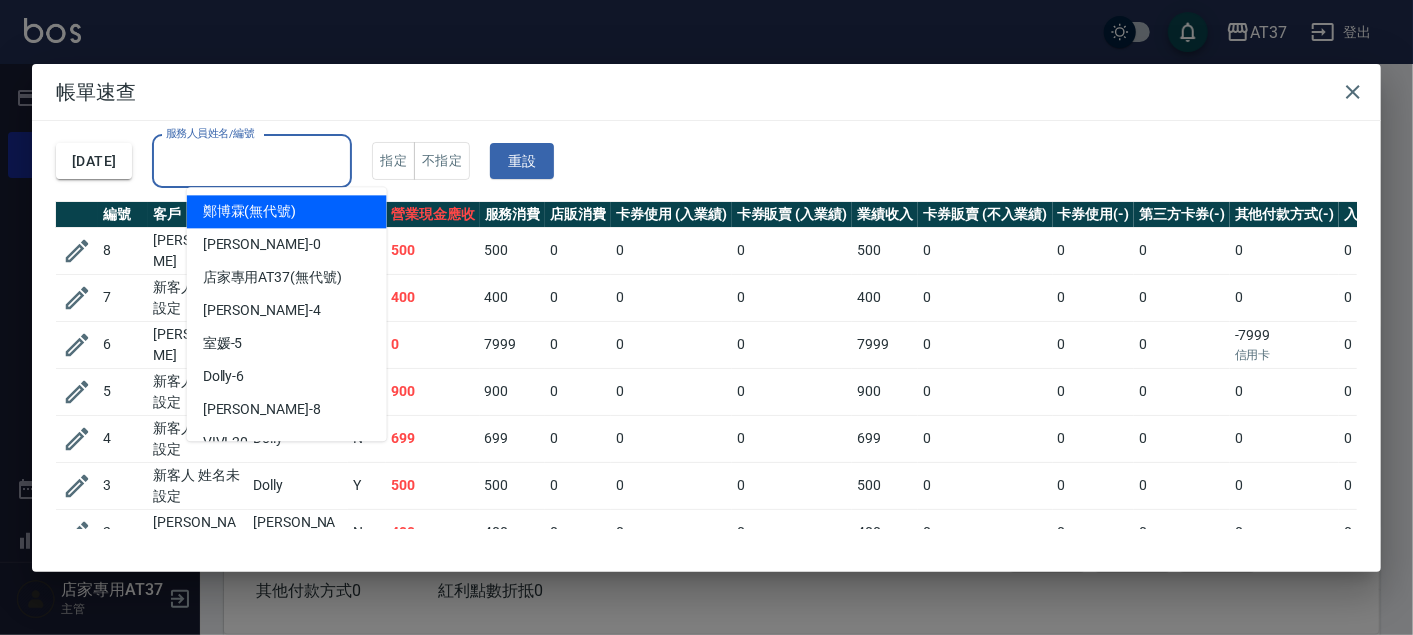 click on "服務人員姓名/編號" at bounding box center (252, 161) 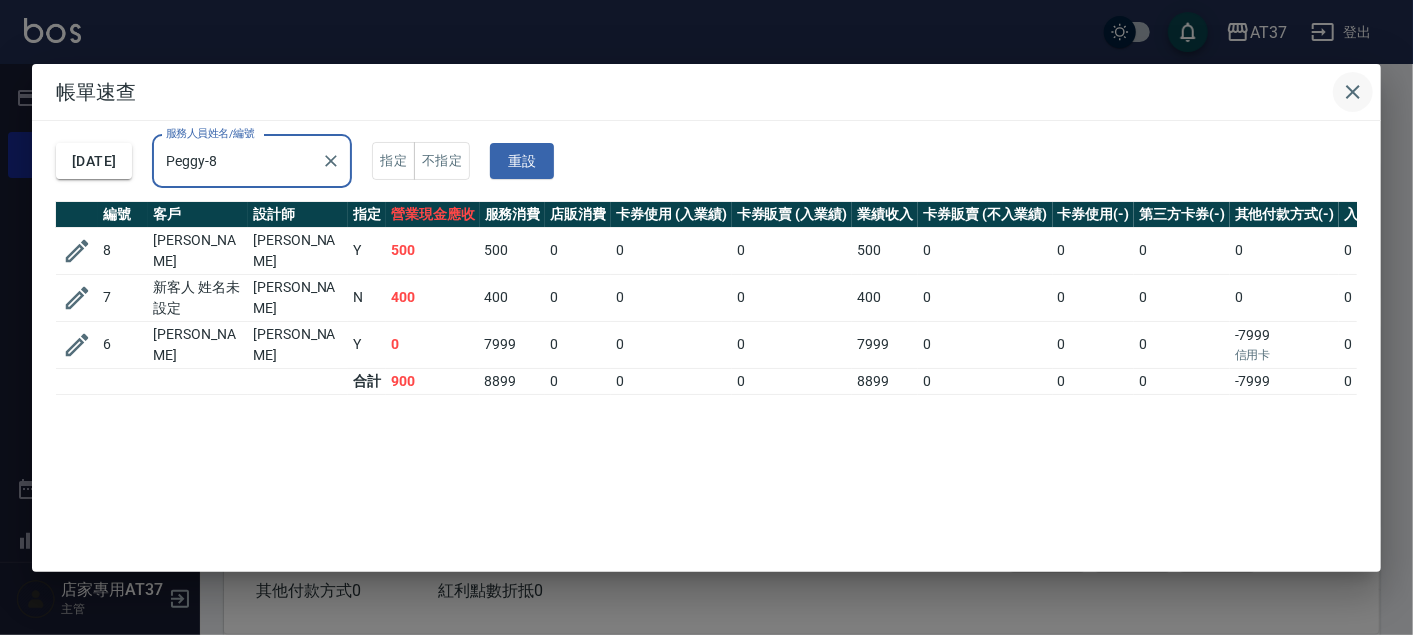 type on "Peggy-8" 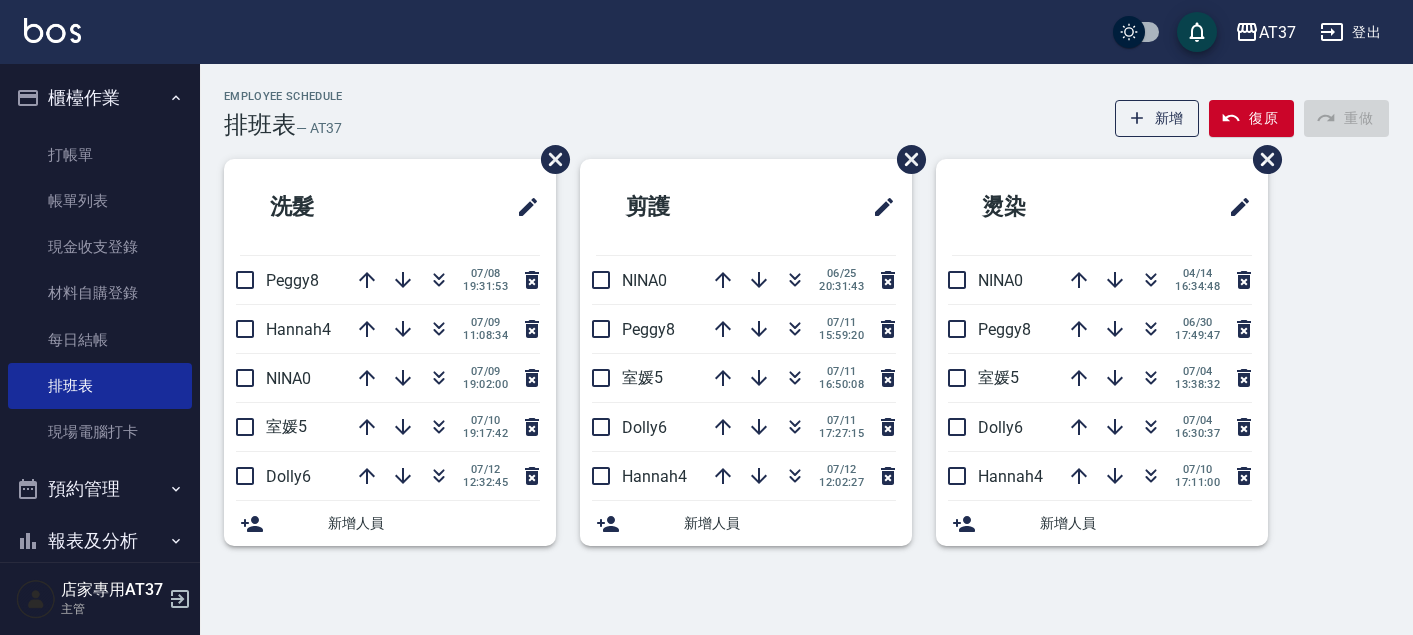 scroll, scrollTop: 0, scrollLeft: 0, axis: both 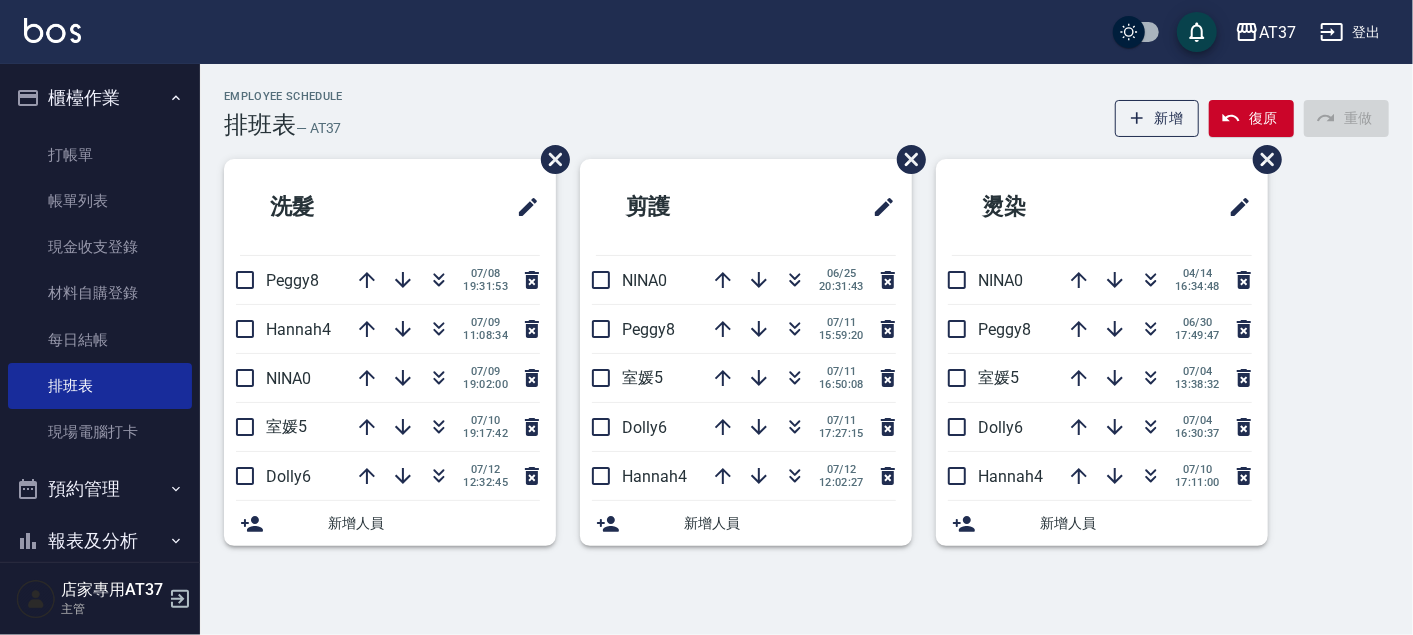 click on "Employee Schedule 排班表   —  AT37 新增 復原 重做 洗髮 Peggy8 [DATE] 19:31:53 Hannah4 [DATE] 11:08:34 NINA0 [DATE] 19:02:00 室媛5 [DATE] 19:17:42 Dolly6 [DATE] 12:32:45 新增人員 剪護 NINA0 [DATE] 20:31:43 Peggy8 [DATE] 15:59:20 室媛5 [DATE] 16:50:08 Dolly6 [DATE] 17:27:15 Hannah4 [DATE] 12:02:27 新增人員 燙染 NINA0 [DATE] 16:34:48 Peggy8 [DATE] 17:49:47 室媛5 [DATE] 13:38:32 Dolly6 [DATE] 16:30:37 Hannah4 [DATE] 17:11:00 新增人員" at bounding box center (806, 330) 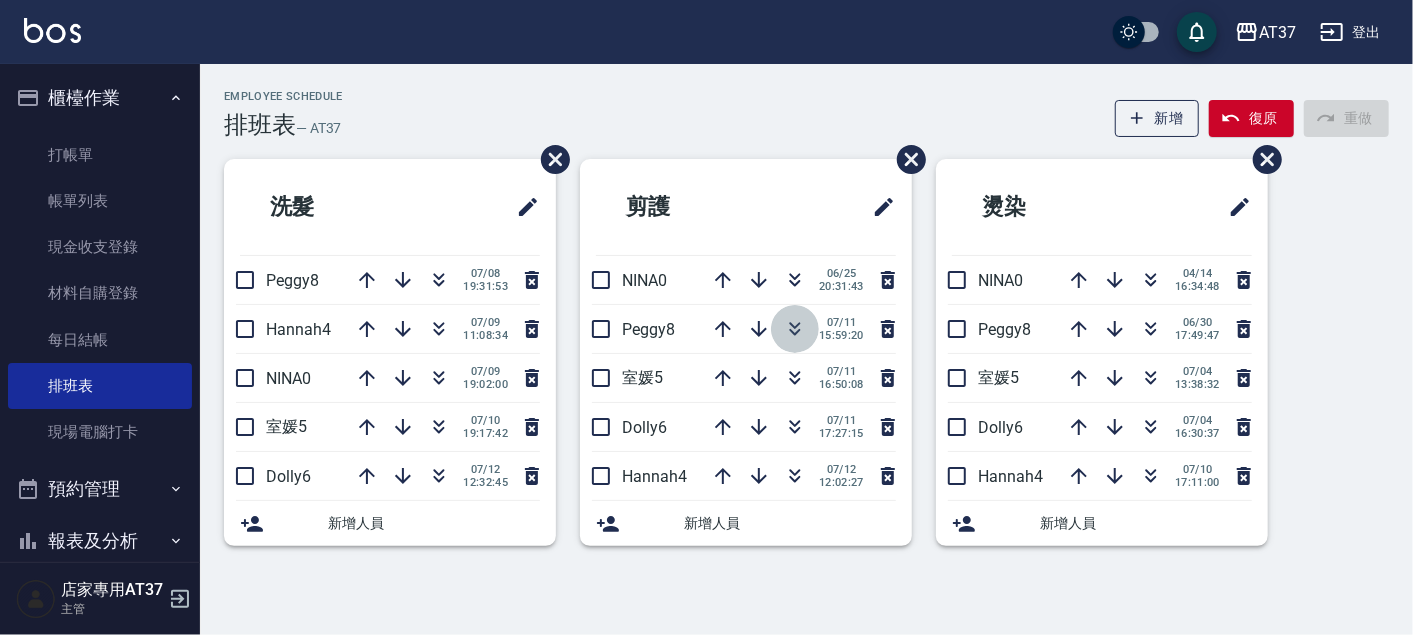 click 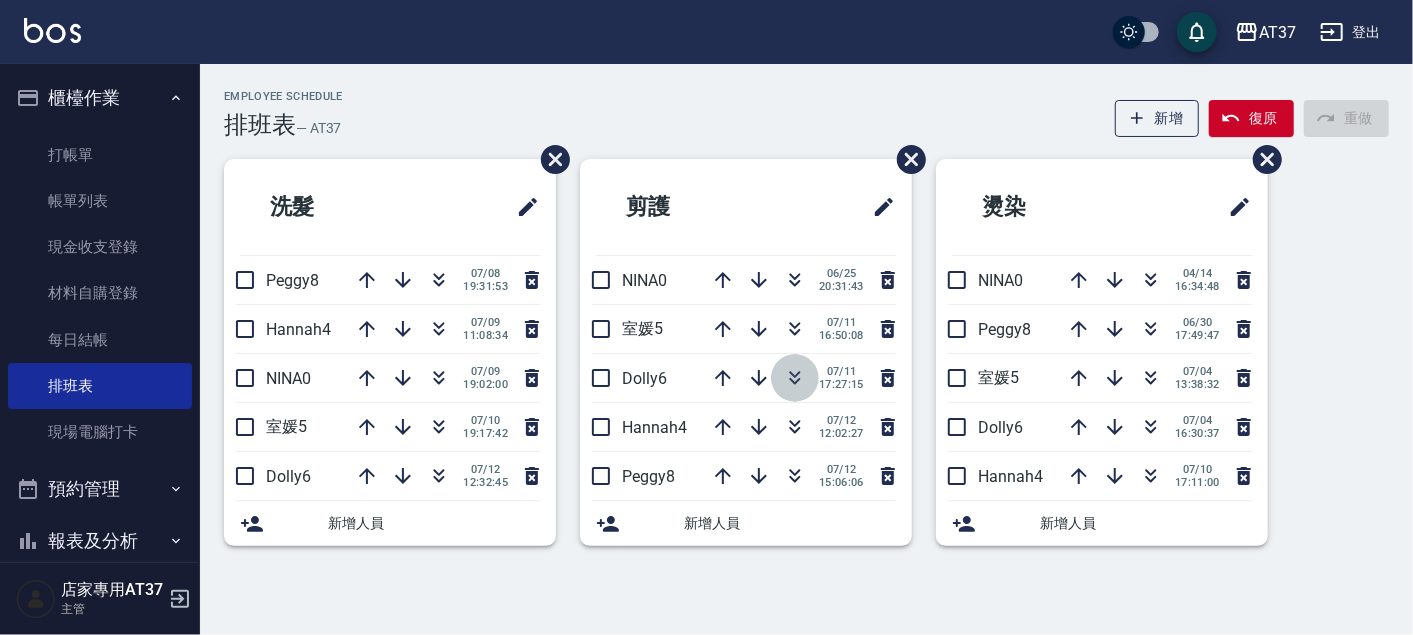 click 